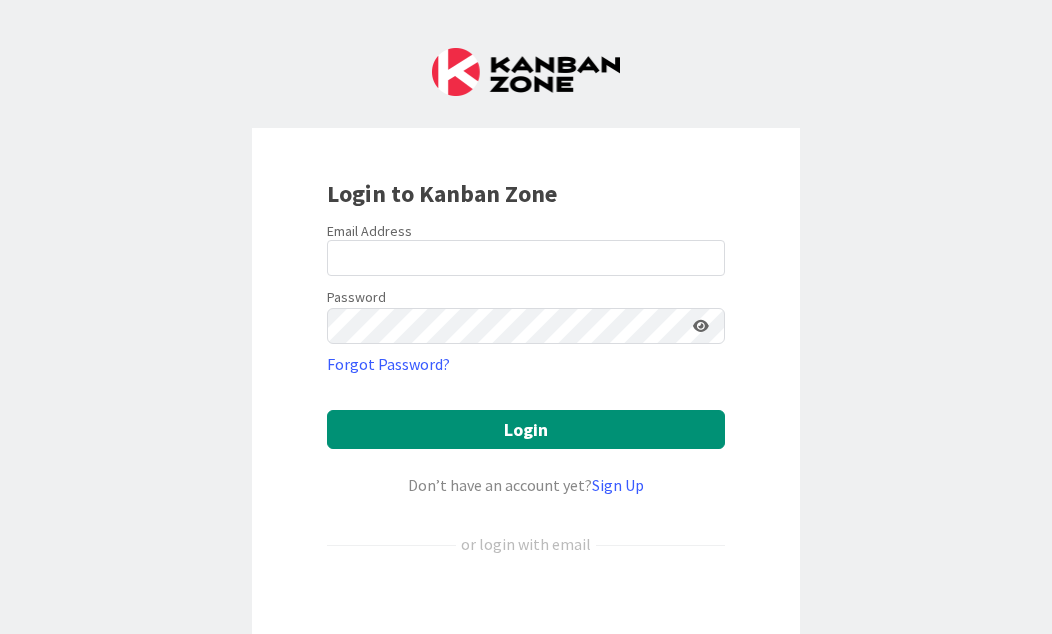 scroll, scrollTop: 0, scrollLeft: 0, axis: both 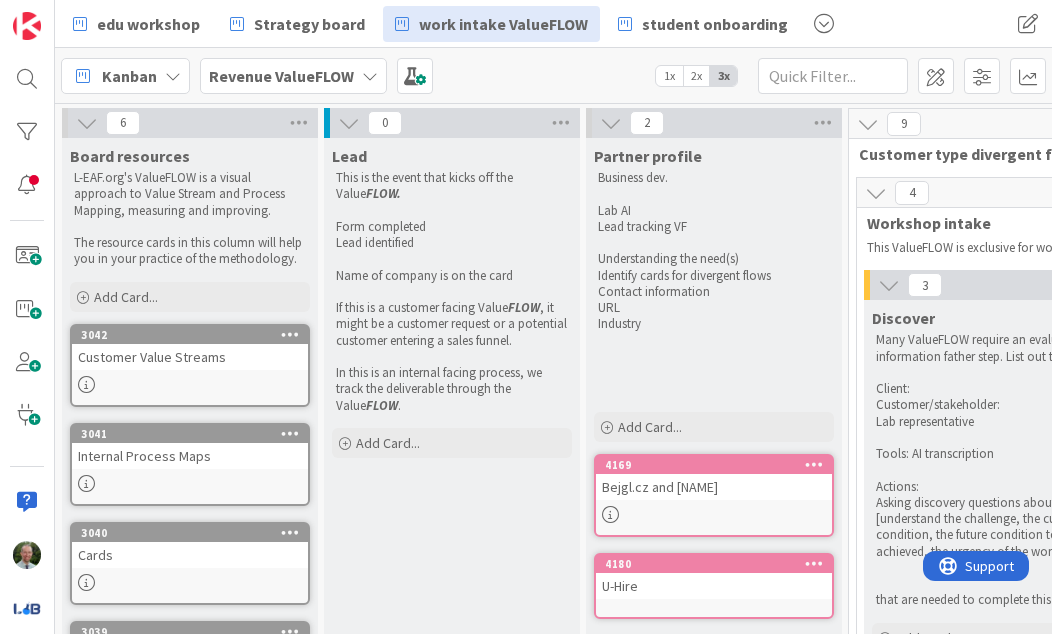 click at bounding box center [824, 24] 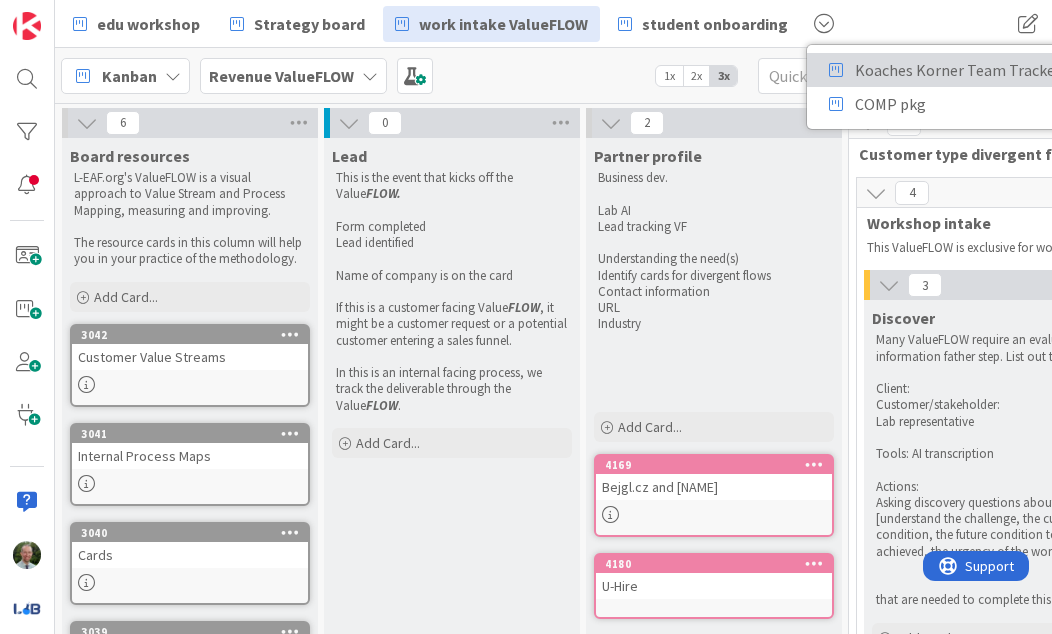 click on "Koaches Korner Team Tracker" at bounding box center (958, 70) 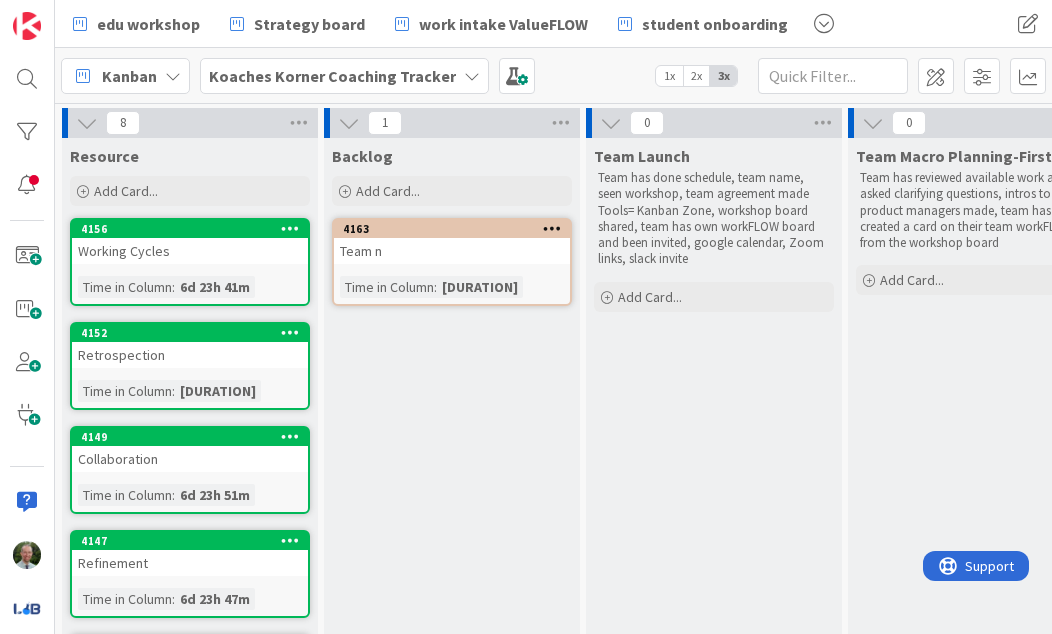 scroll, scrollTop: 0, scrollLeft: 0, axis: both 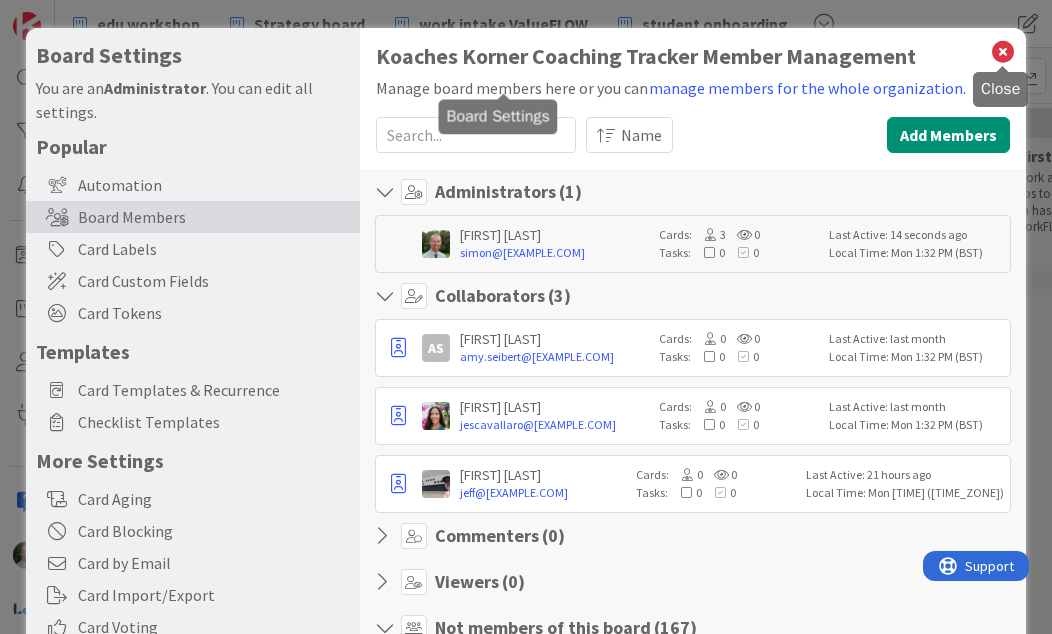 click at bounding box center [1003, 52] 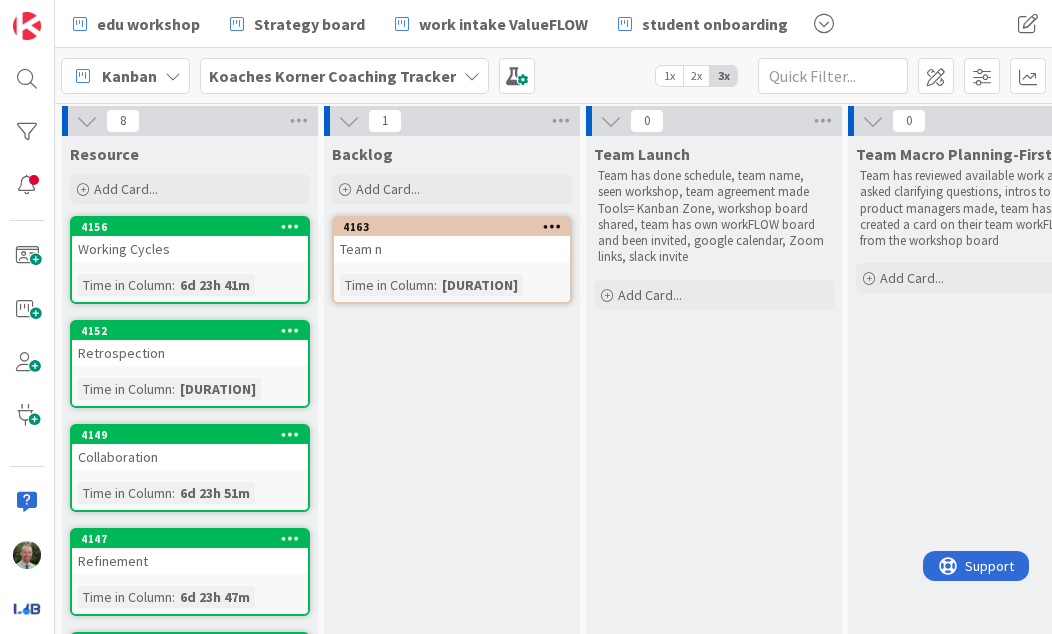 scroll, scrollTop: 2, scrollLeft: 0, axis: vertical 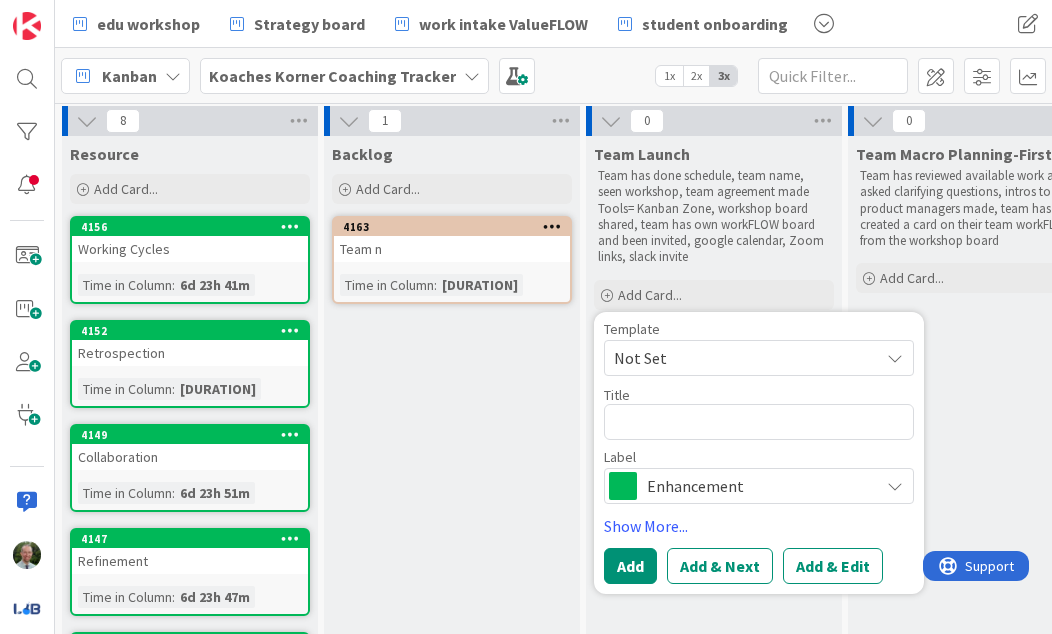 type on "x" 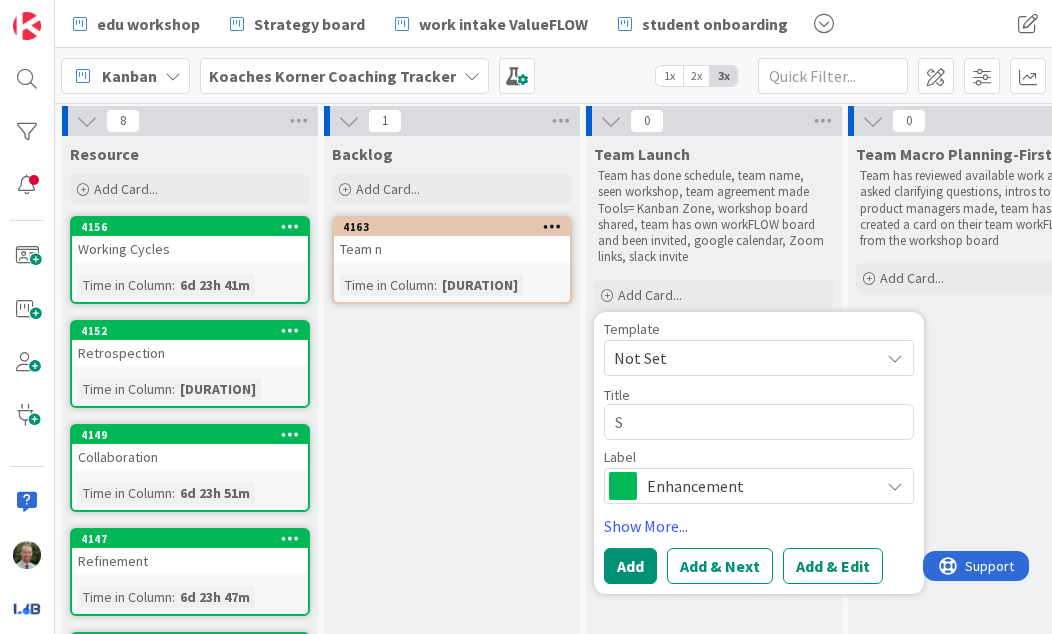 type on "x" 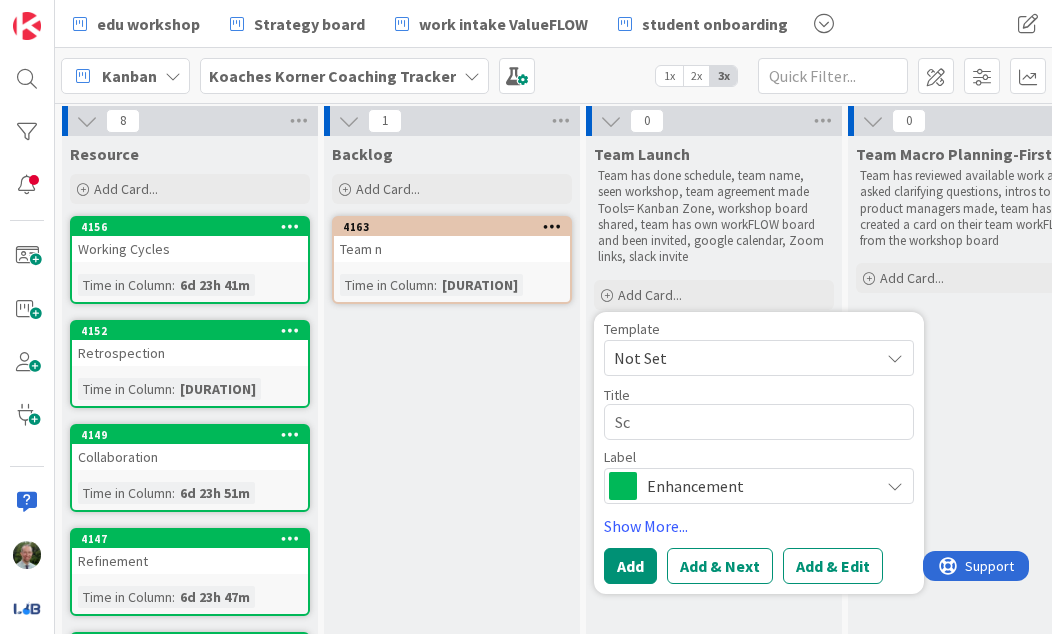 type on "x" 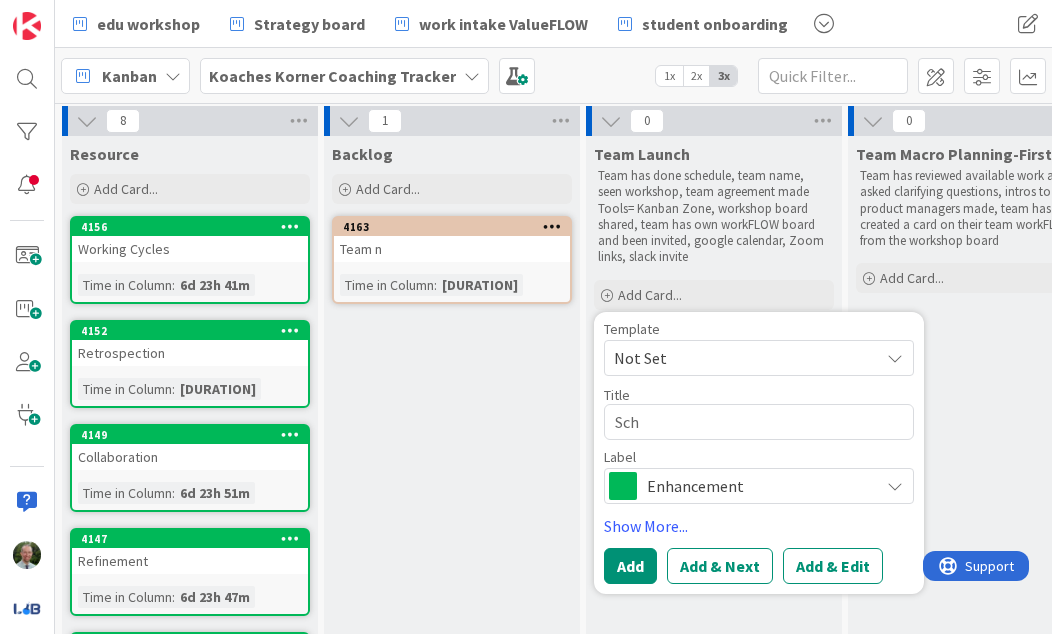 type on "x" 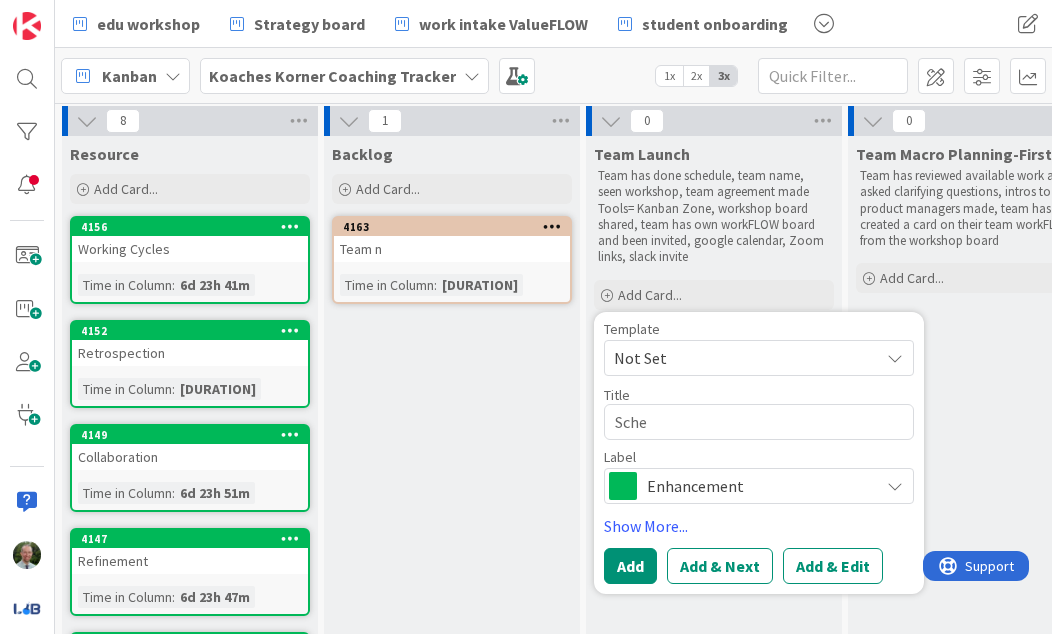 type on "x" 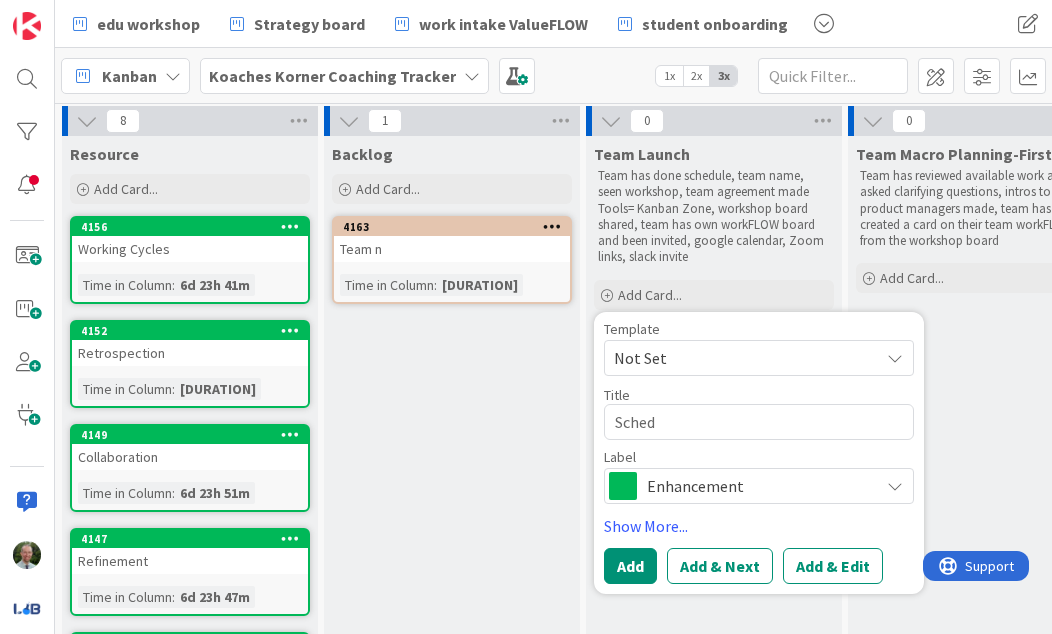 type on "Schedu" 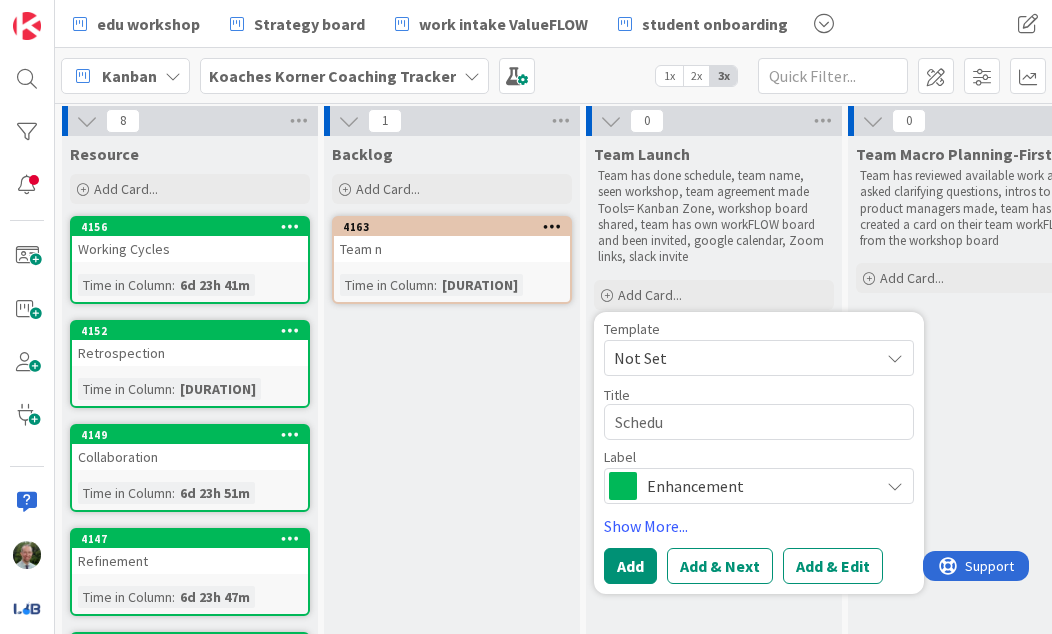 type on "x" 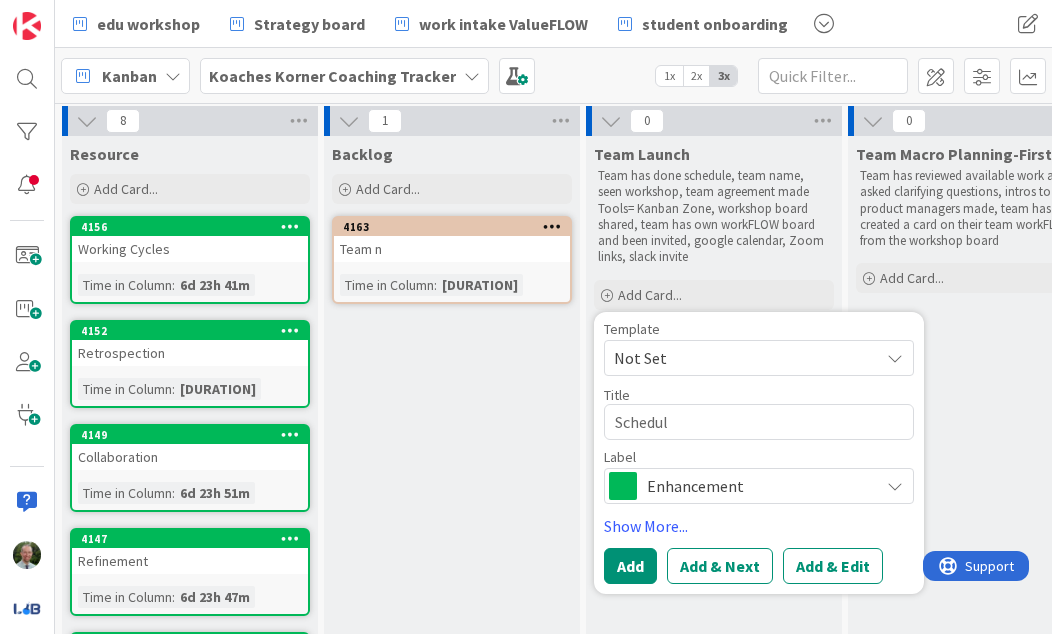 type on "x" 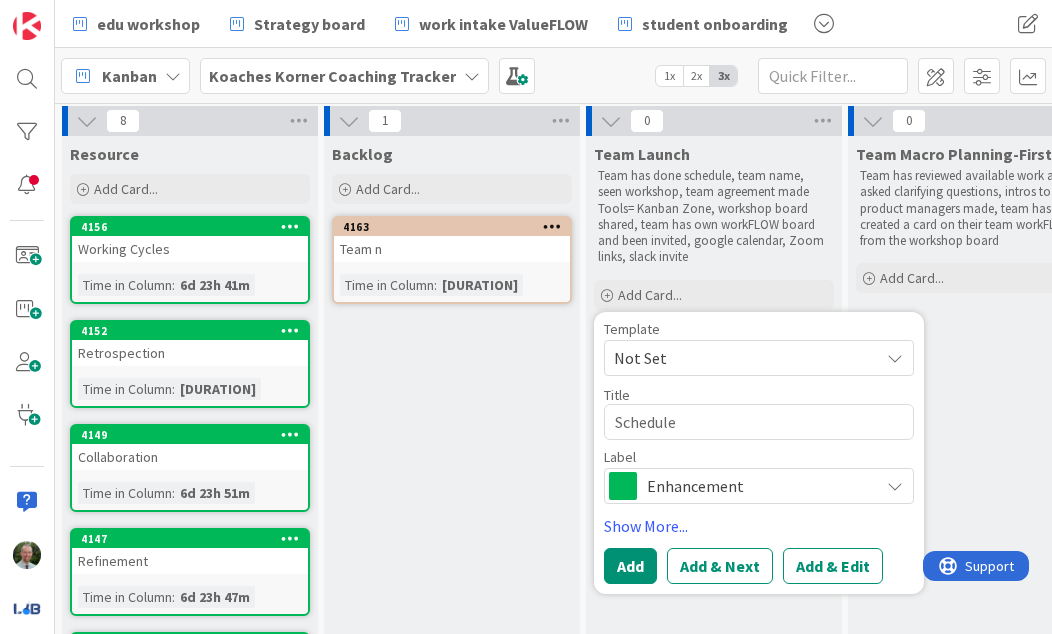 type on "x" 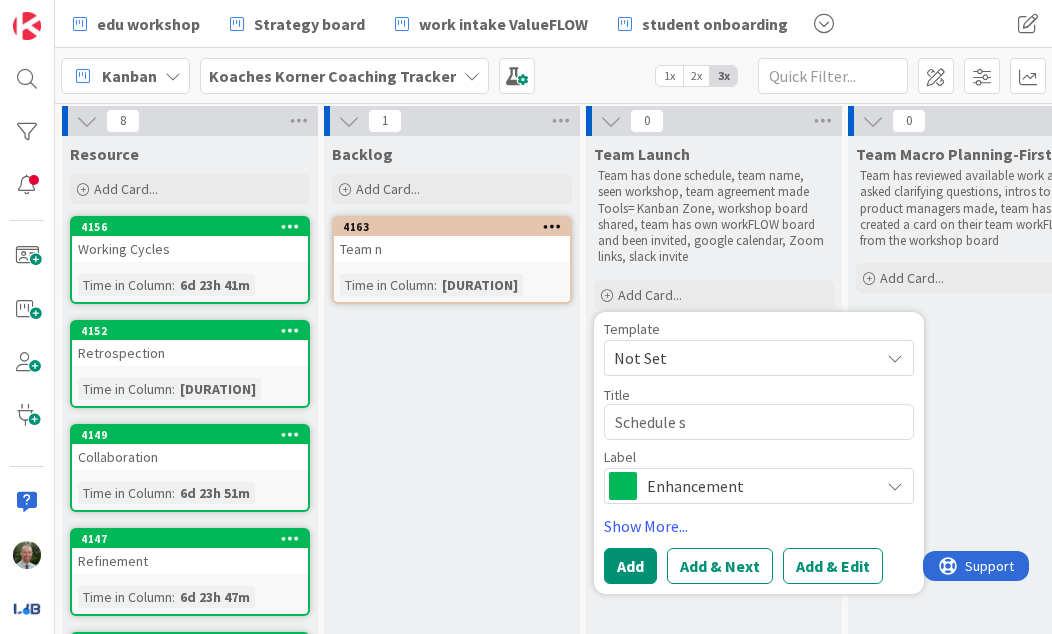 type on "x" 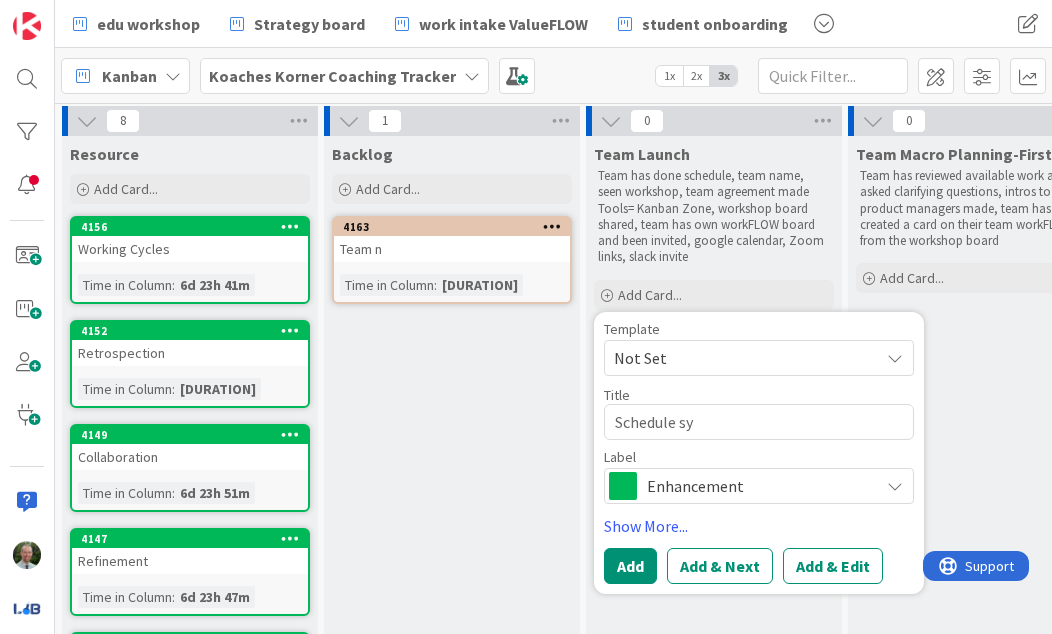 type on "x" 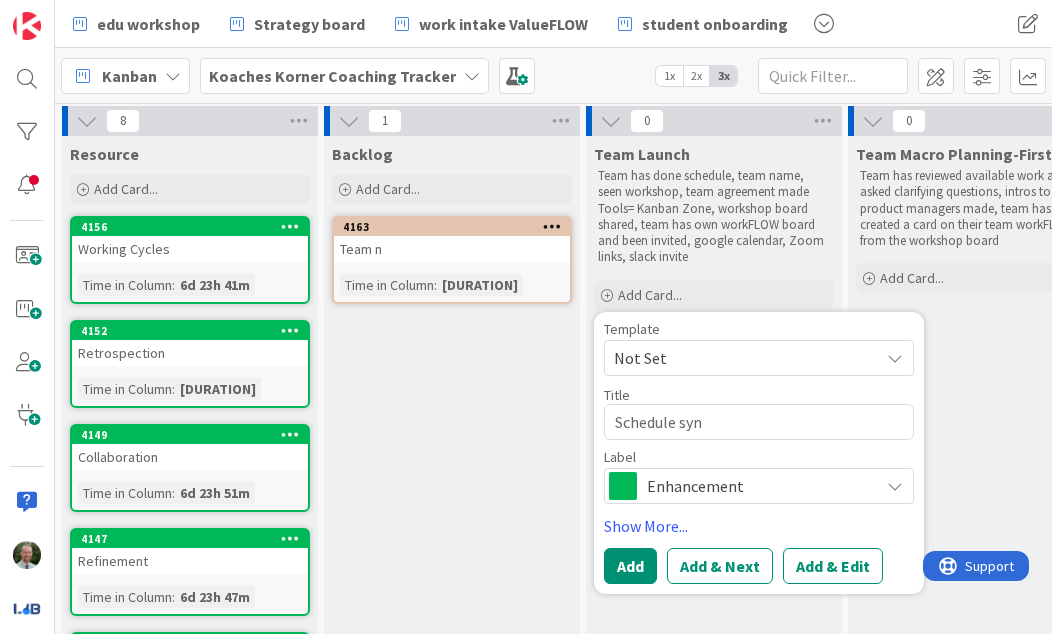 type on "x" 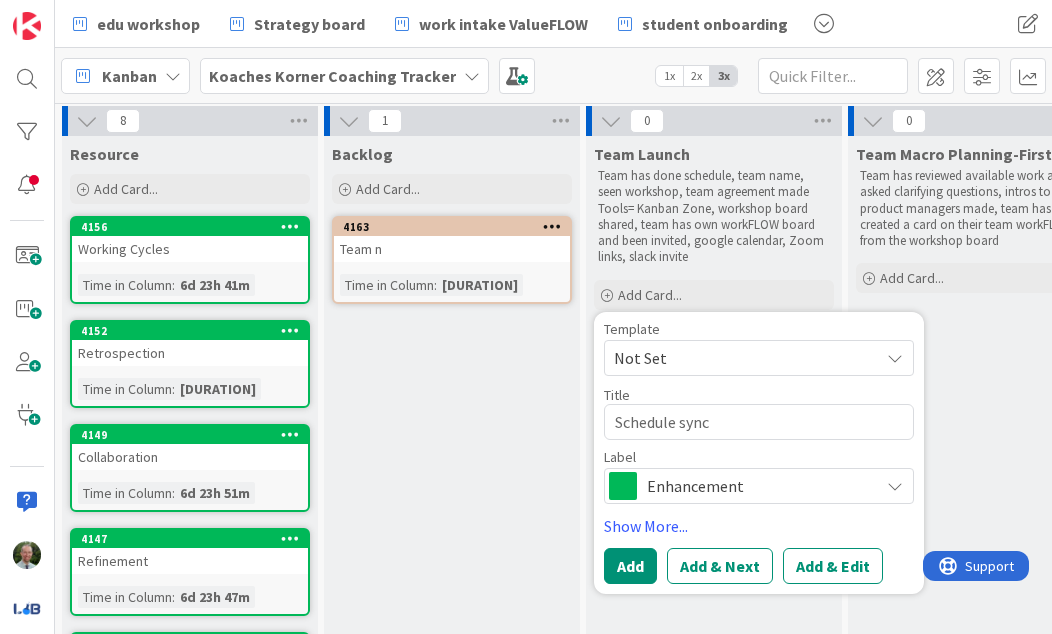 type on "x" 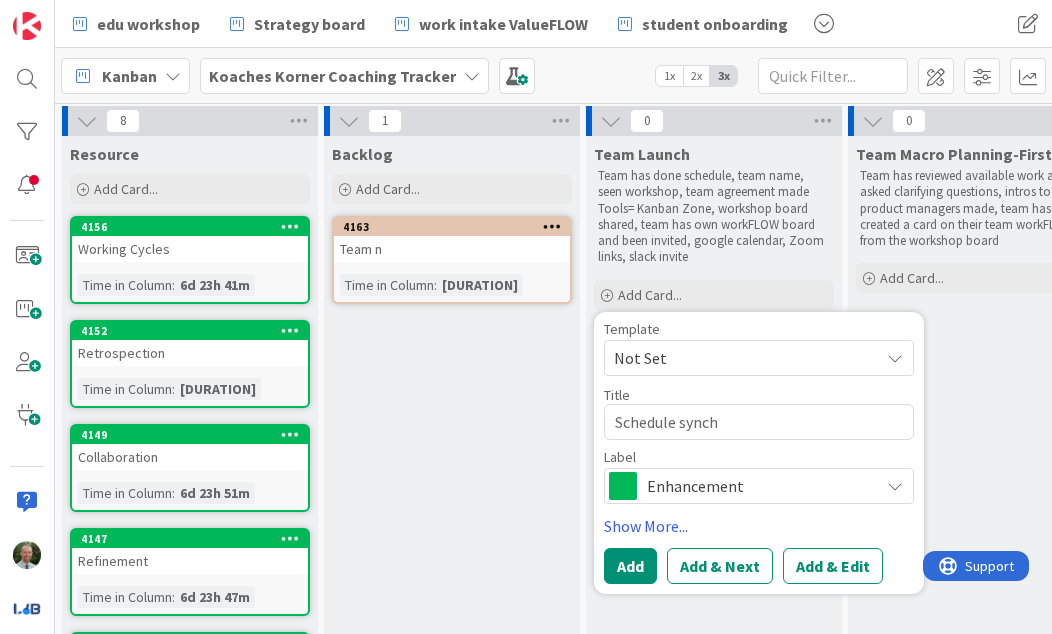 type on "x" 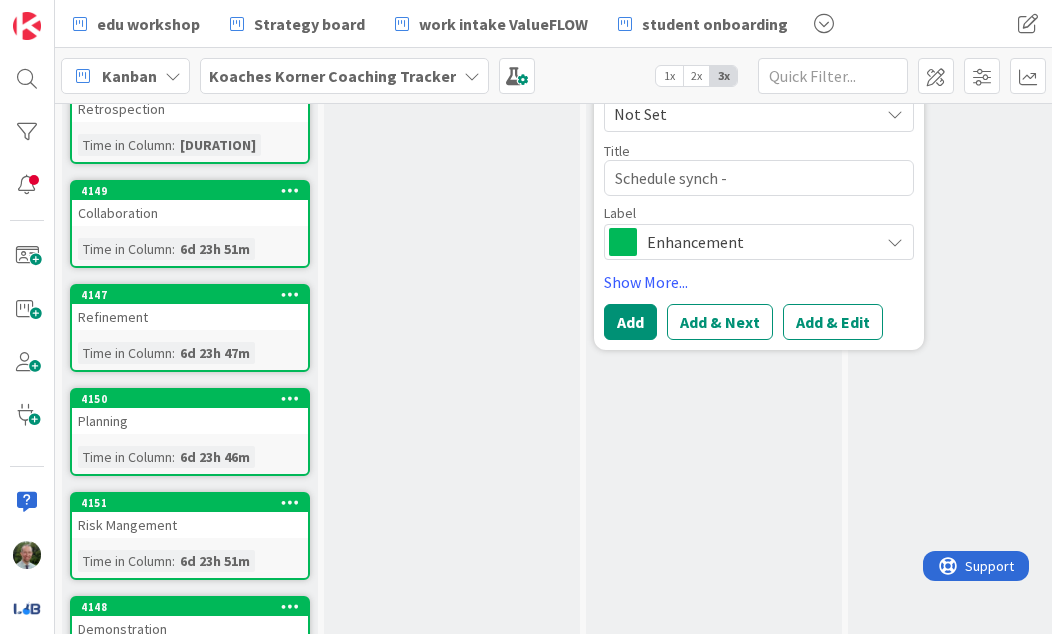 scroll, scrollTop: 203, scrollLeft: 6, axis: both 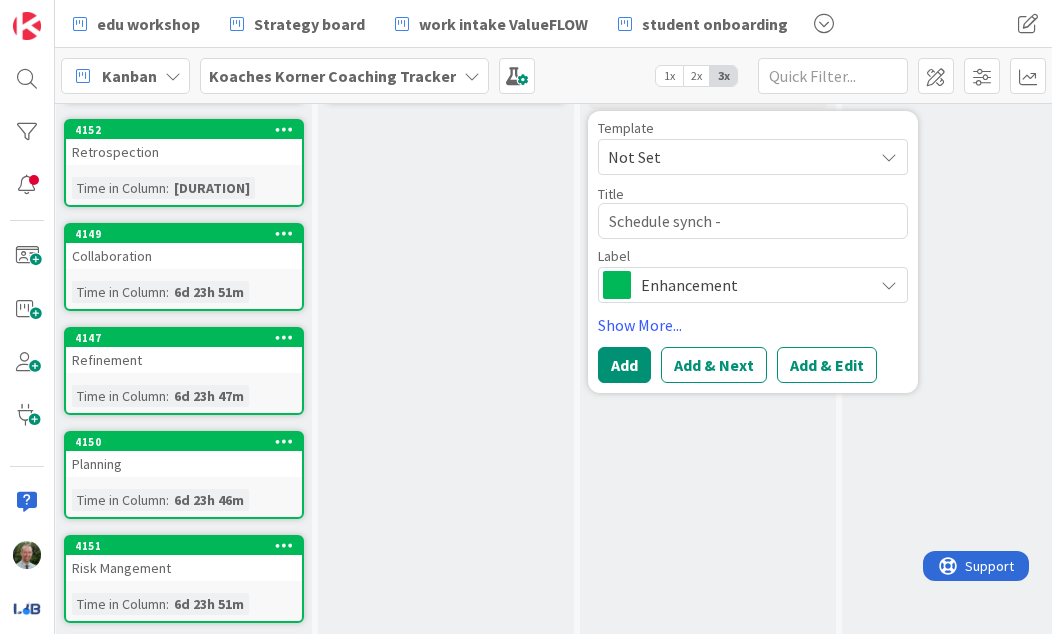 click on "Add & Edit" at bounding box center [827, 365] 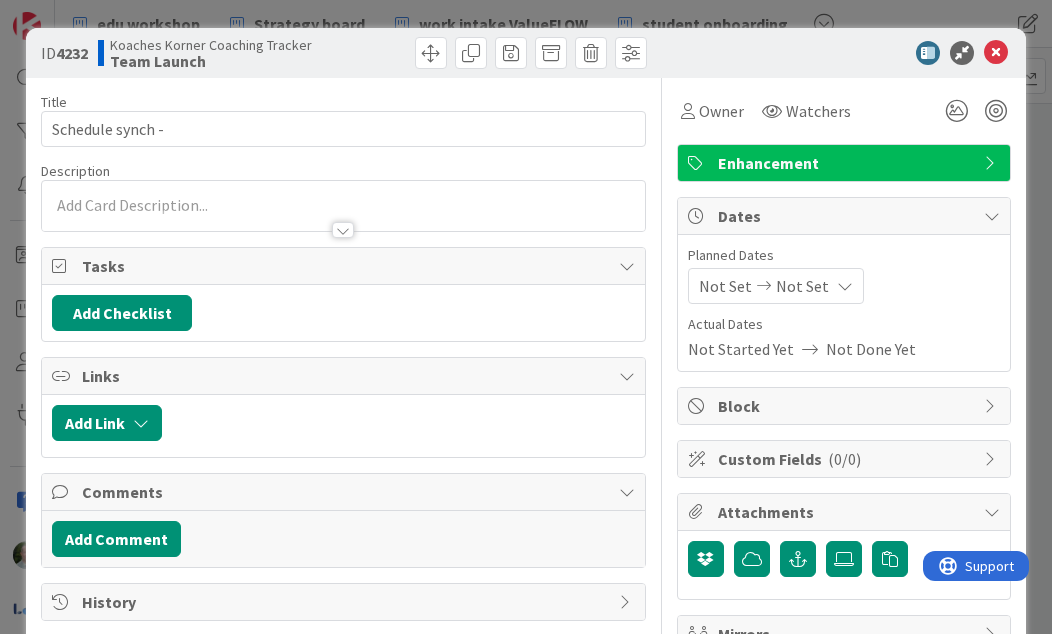 scroll, scrollTop: 0, scrollLeft: 0, axis: both 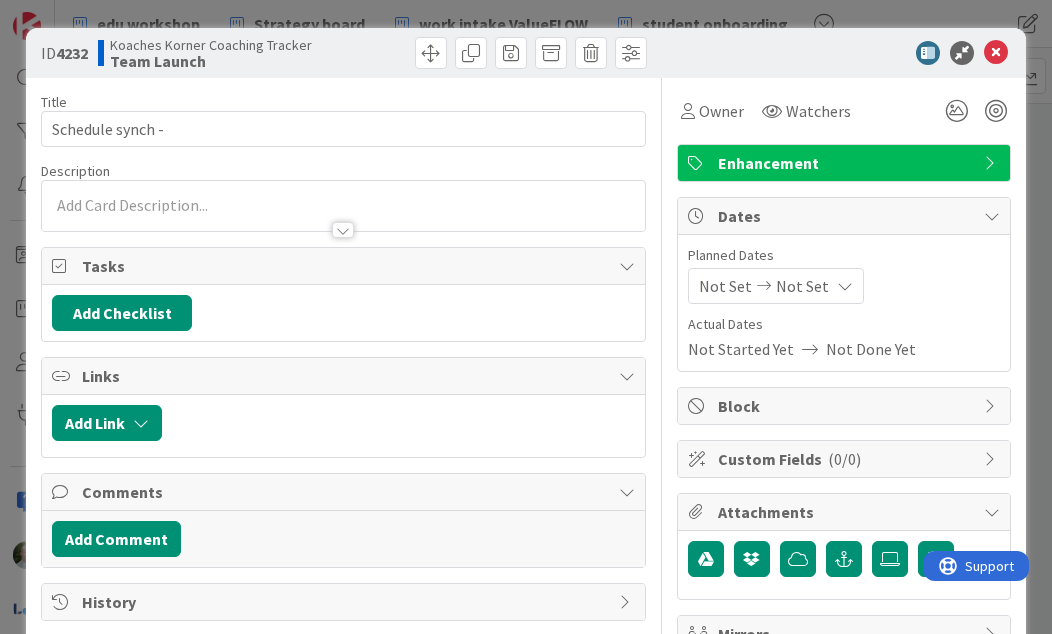 click on "Enhancement" at bounding box center [846, 163] 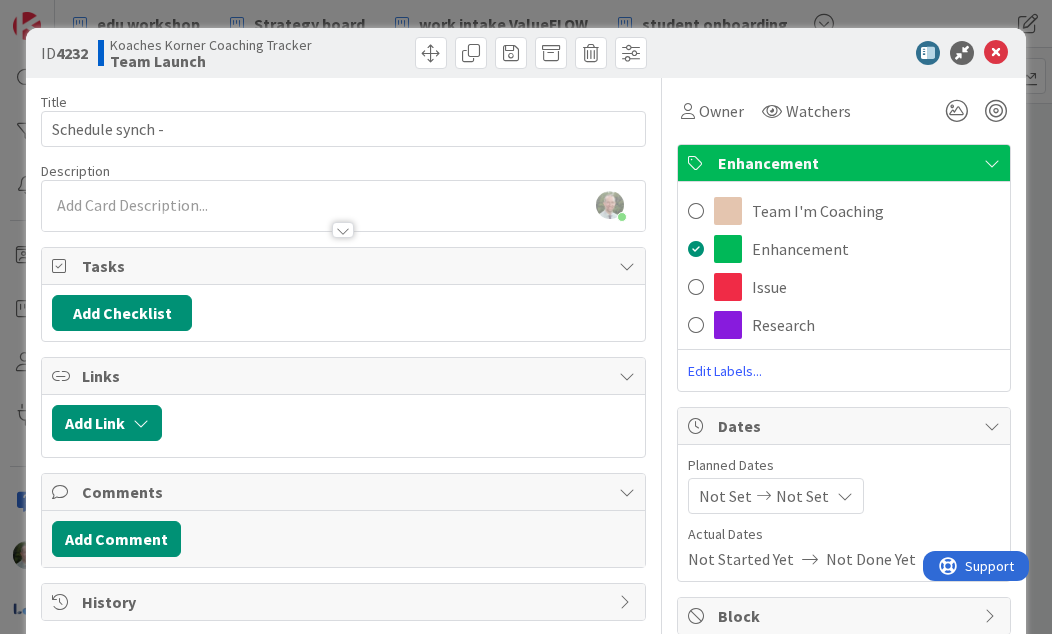 click on "Research" at bounding box center [844, 325] 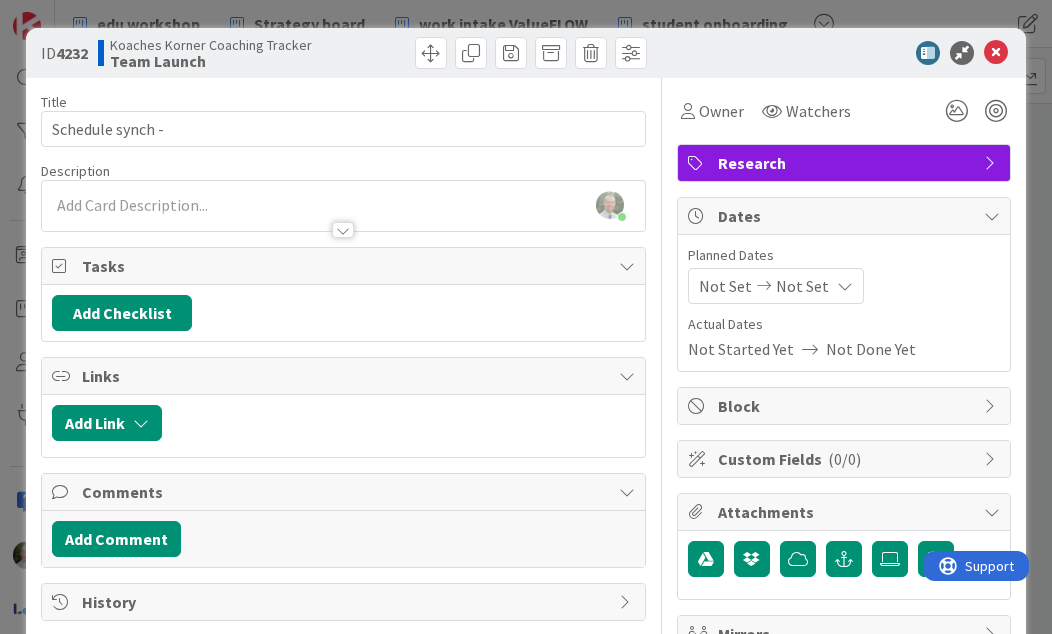 click at bounding box center (343, 220) 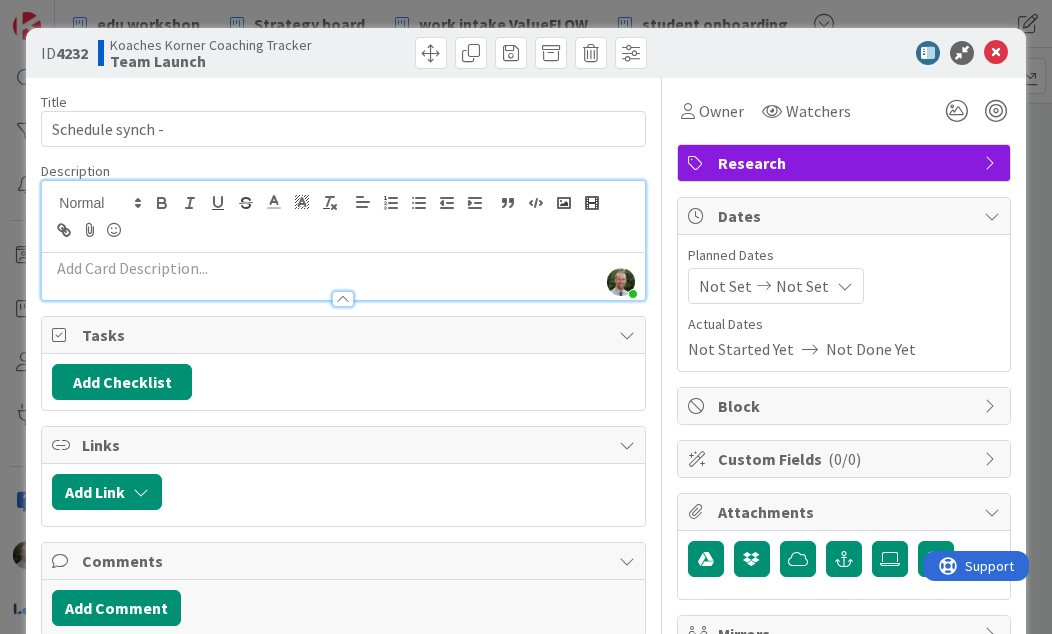 click at bounding box center (343, 268) 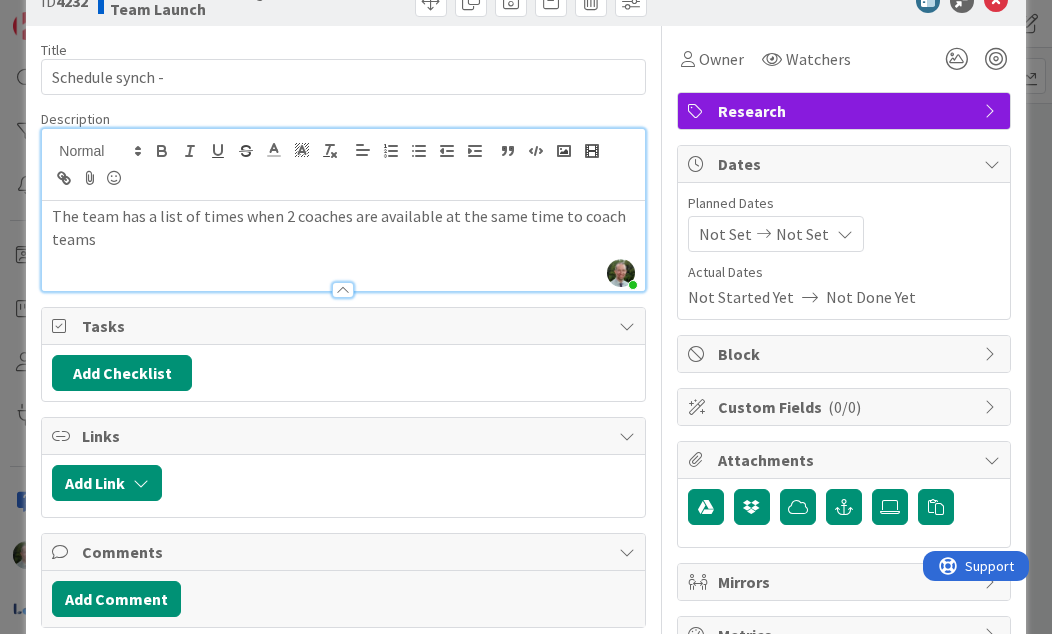scroll, scrollTop: 45, scrollLeft: 0, axis: vertical 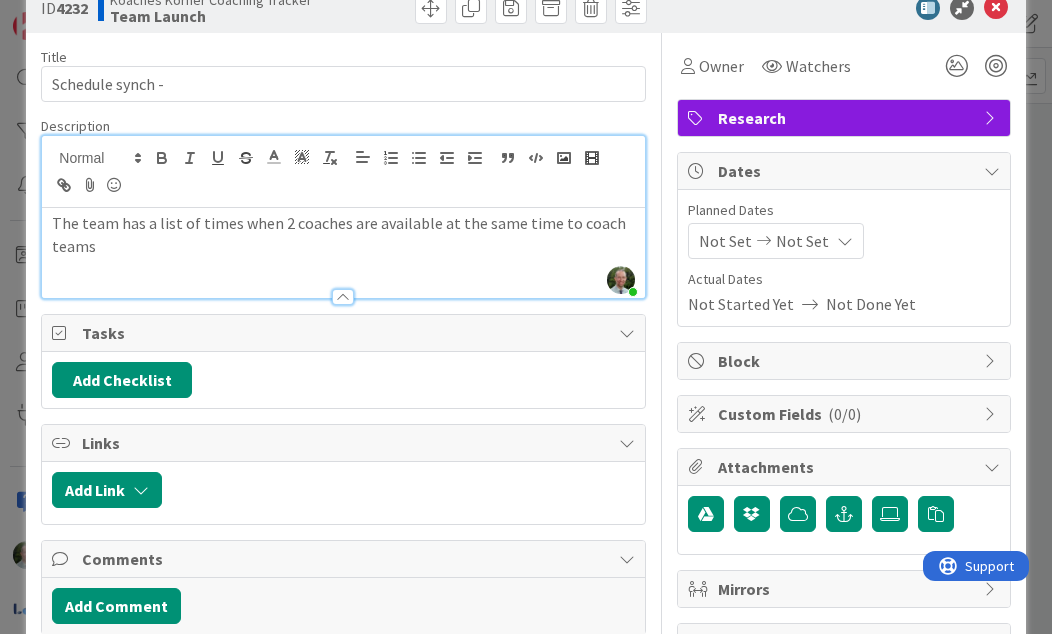 click on "The team has a list of times when 2 coaches are available at the same time to coach teams" at bounding box center (343, 234) 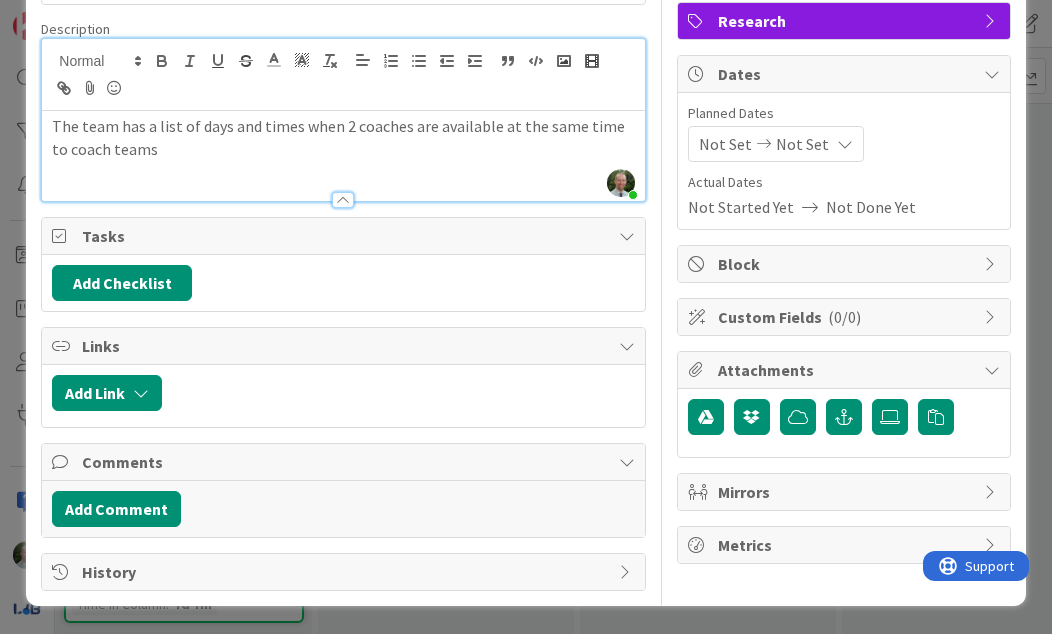 scroll, scrollTop: 142, scrollLeft: 0, axis: vertical 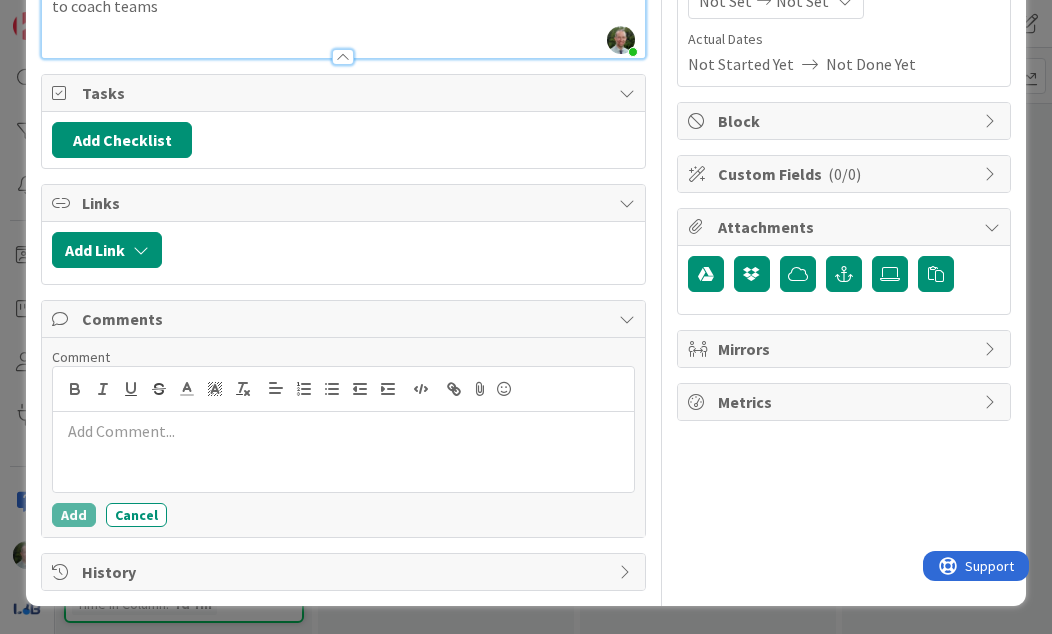 type 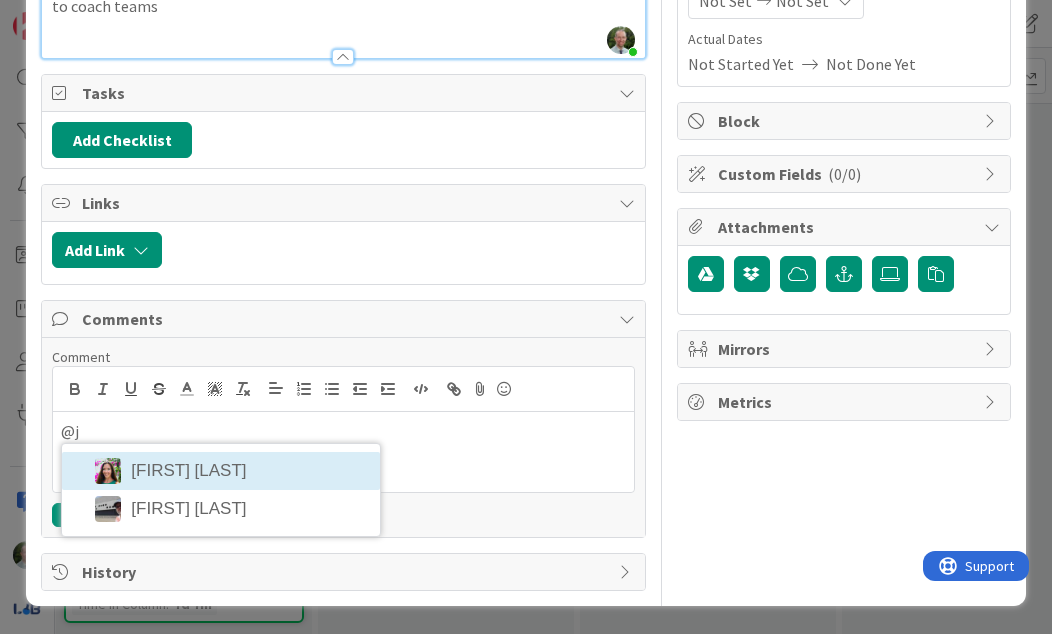 click on "[FIRST] [LAST]" at bounding box center (221, 471) 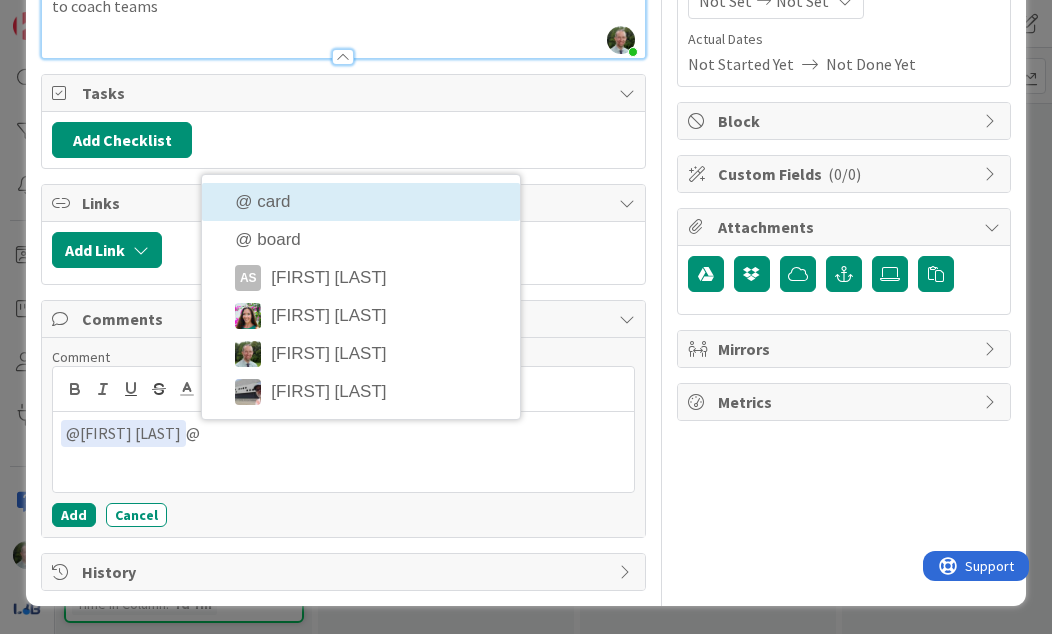 click on "[FIRST] [LAST]" at bounding box center (361, 316) 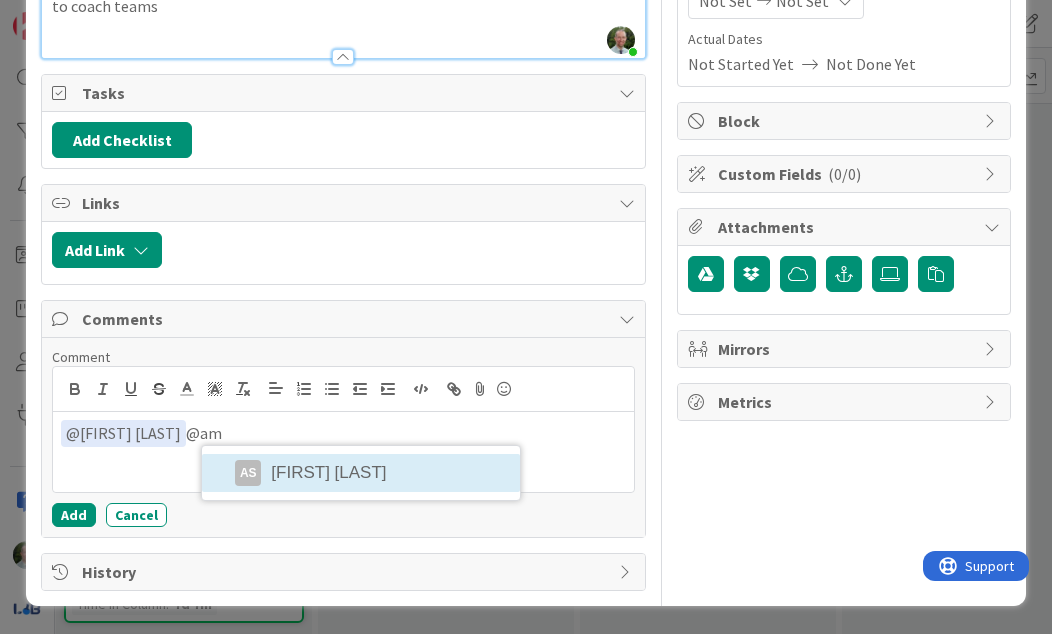 click on "AS [FIRST] [LAST]" at bounding box center [361, 473] 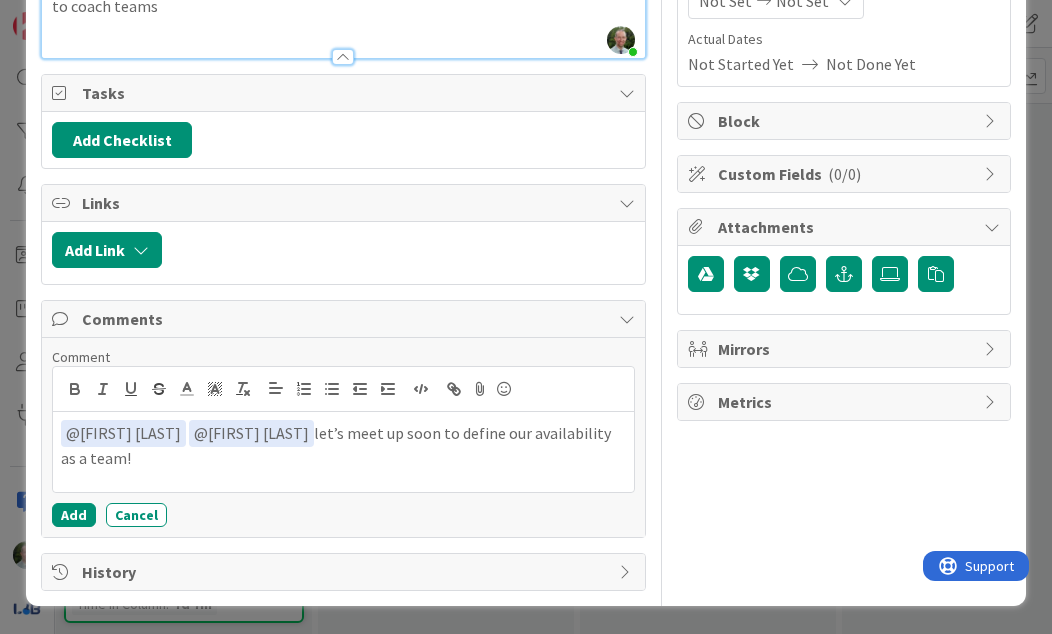click on "Add" at bounding box center (74, 515) 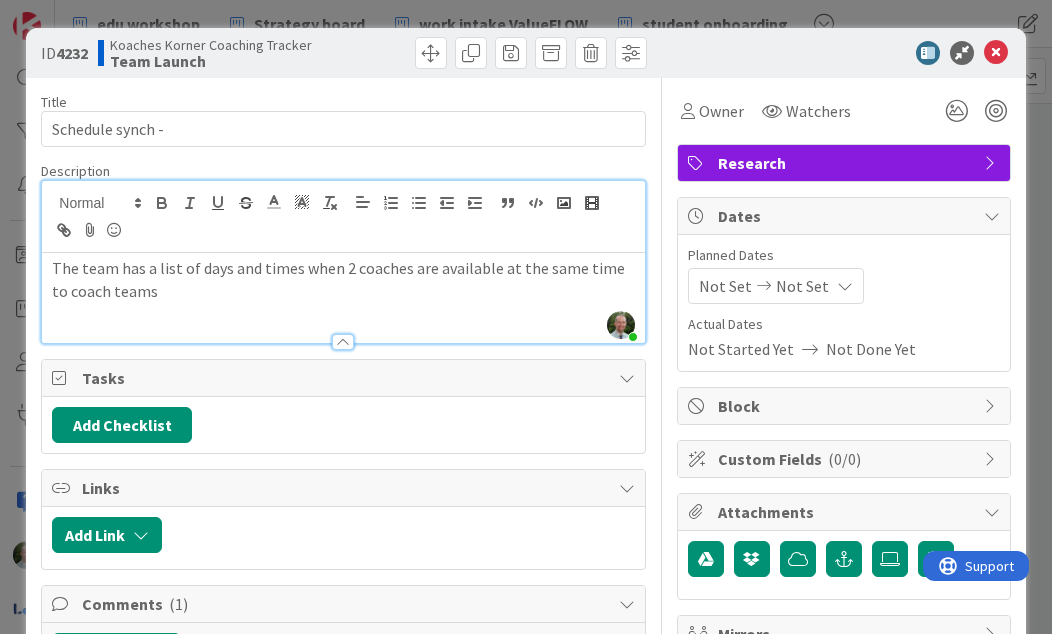 scroll, scrollTop: 0, scrollLeft: 0, axis: both 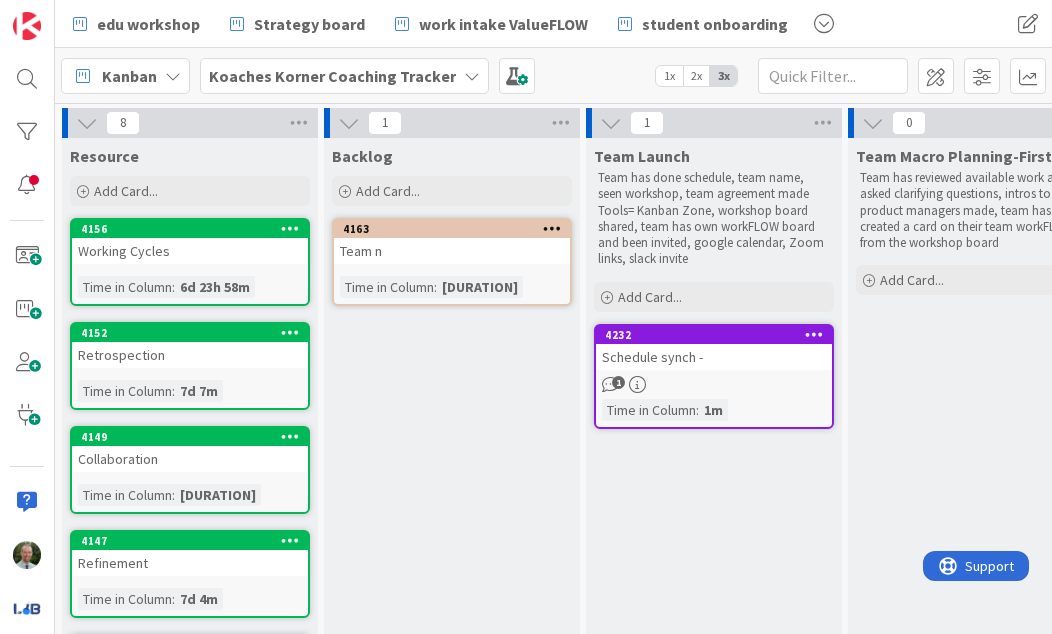 click on "Add Card..." at bounding box center [650, 297] 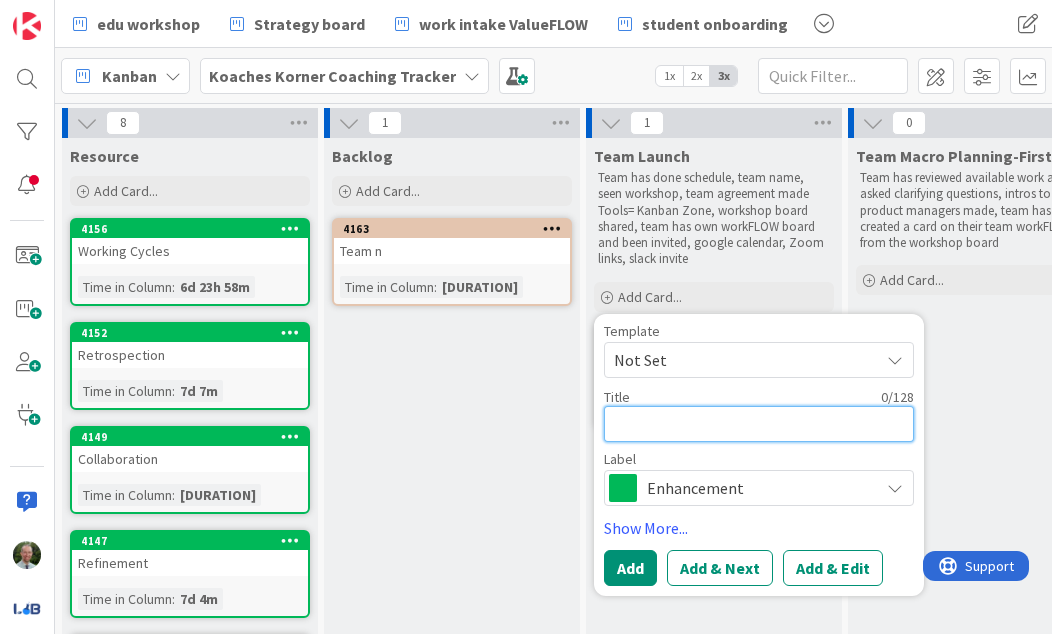 type on "x" 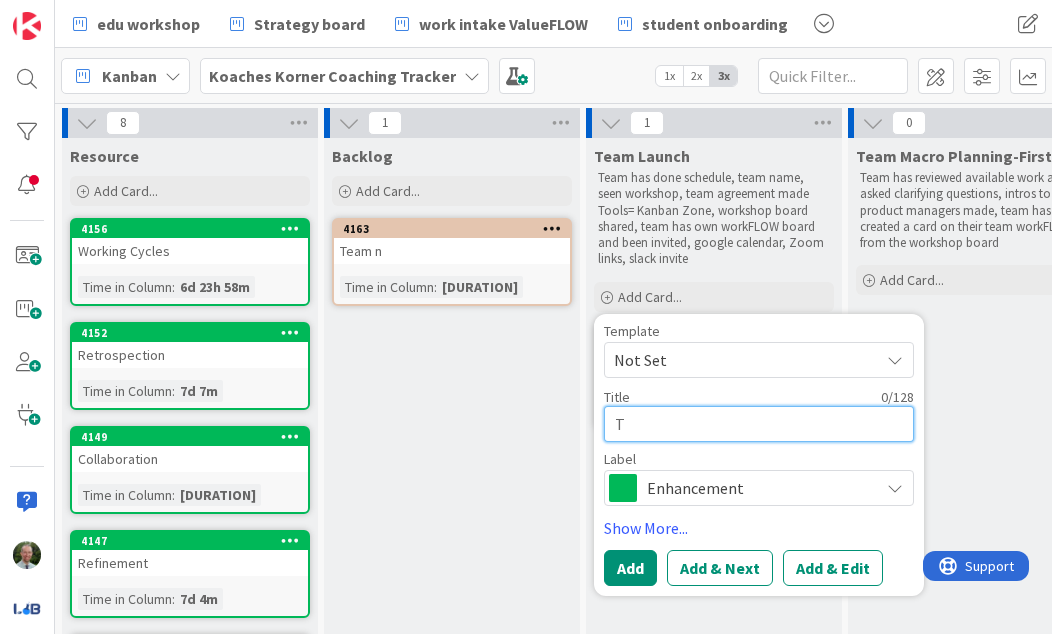 type on "x" 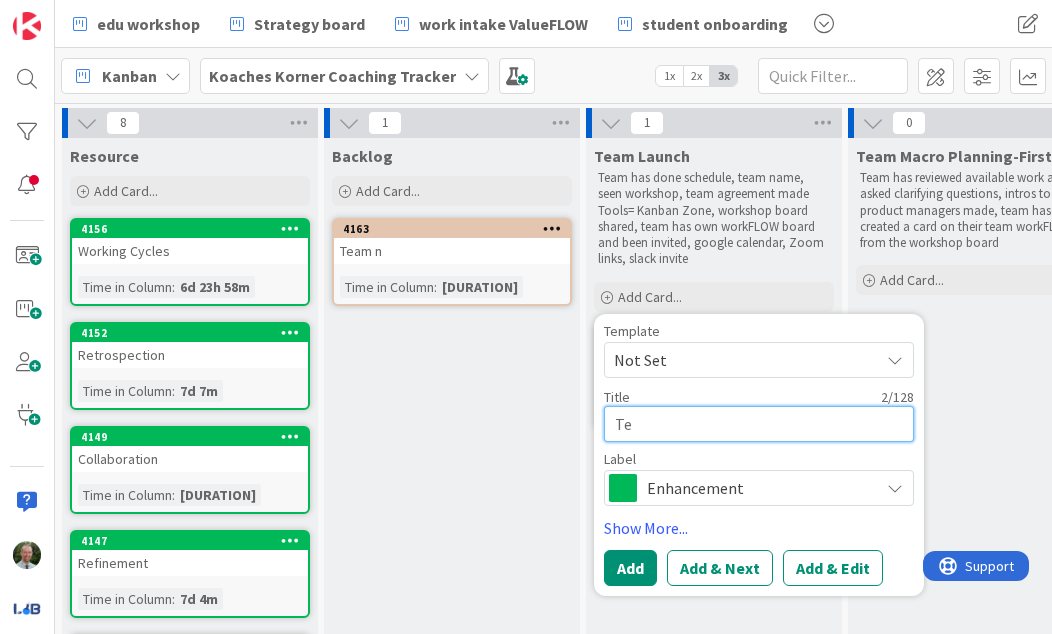 type on "x" 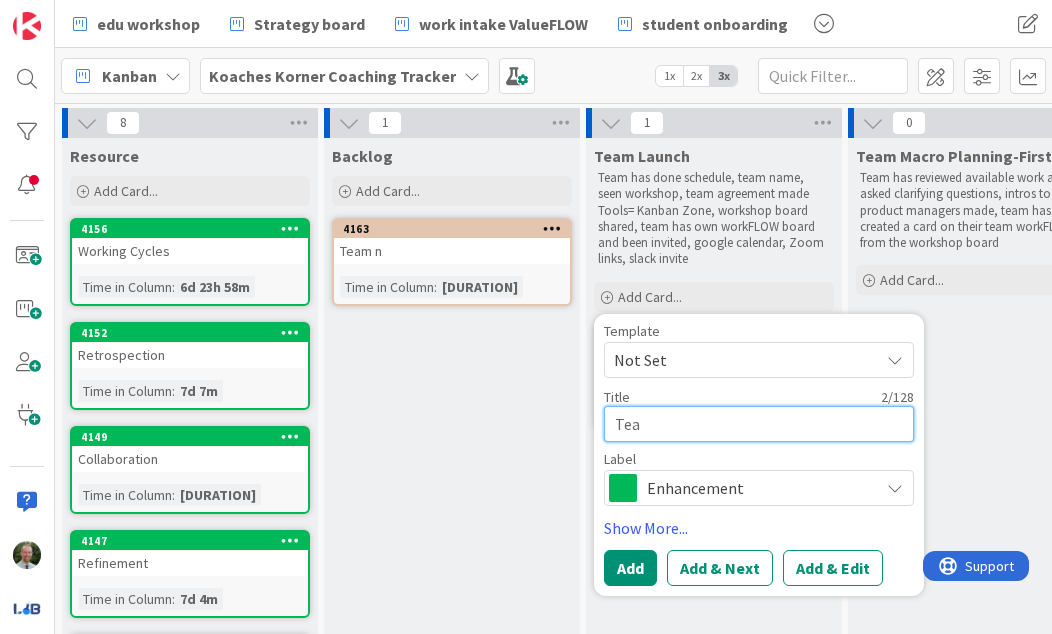 type on "x" 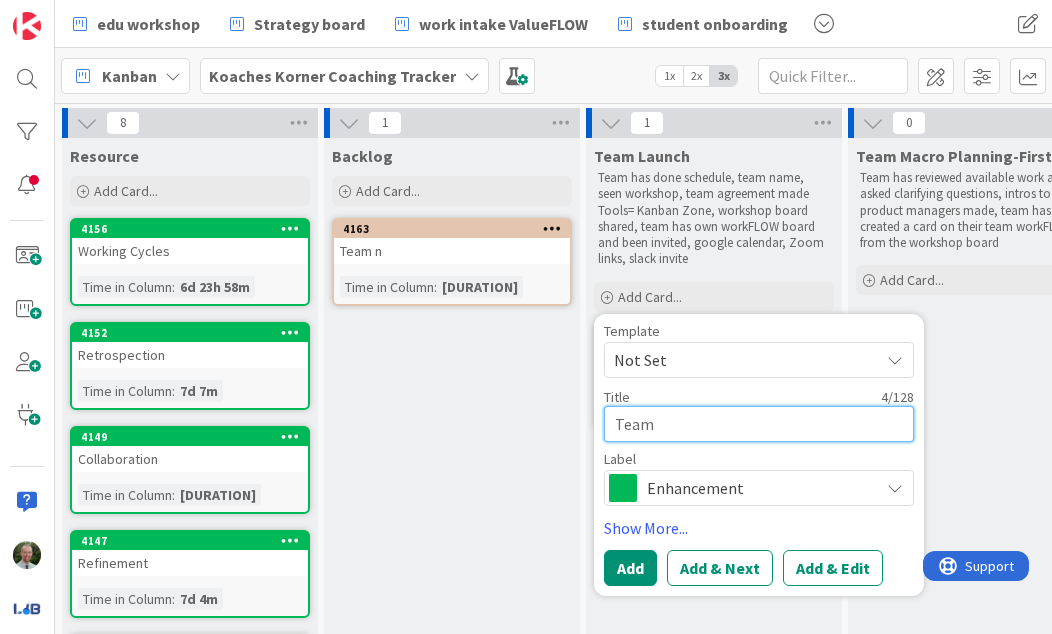 type on "x" 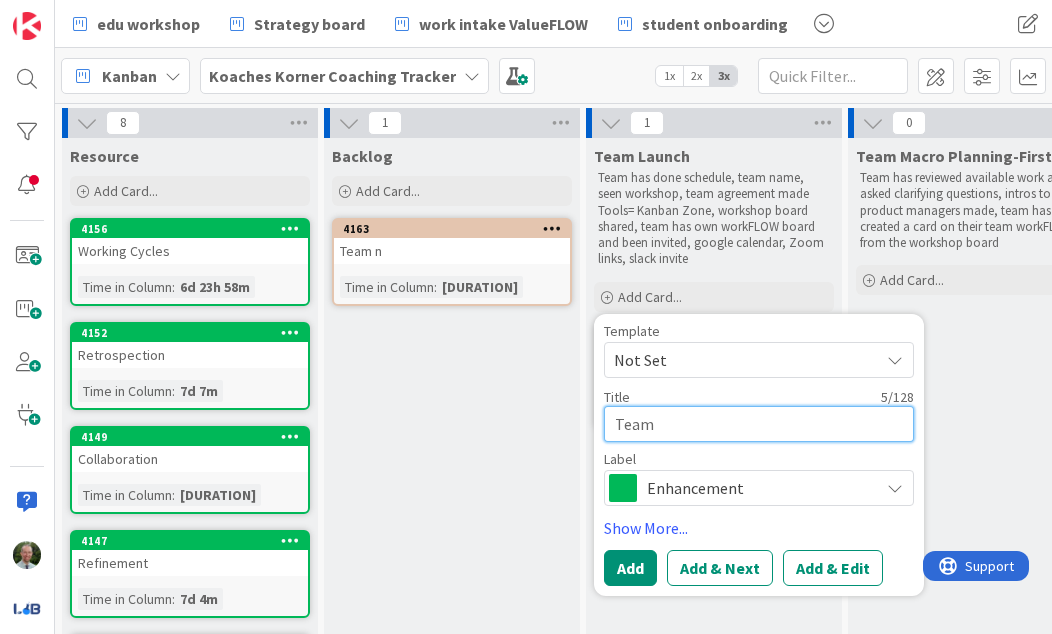 type on "x" 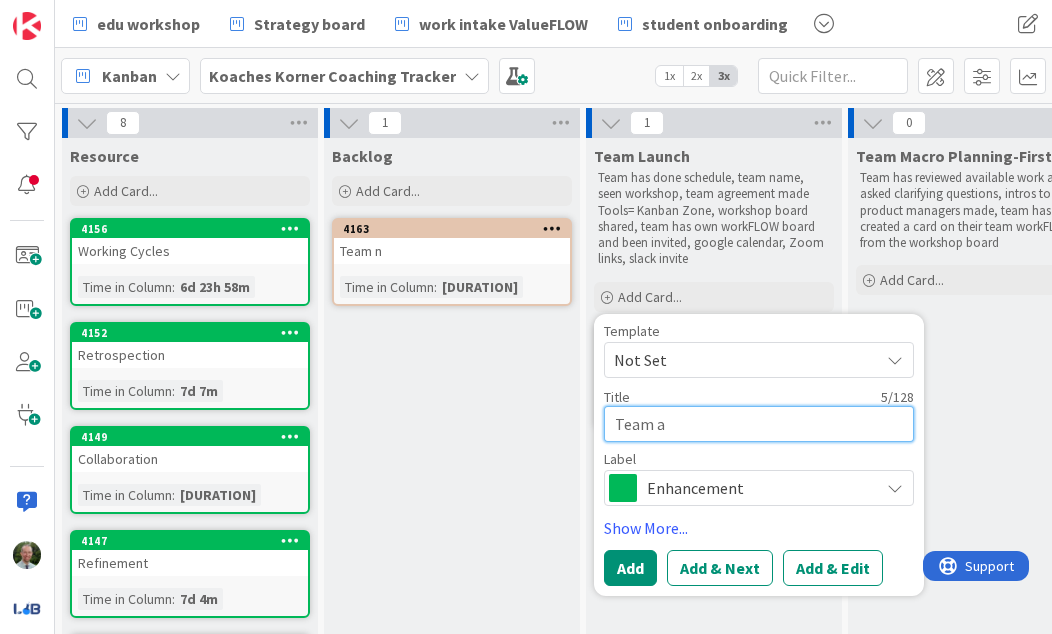 type on "x" 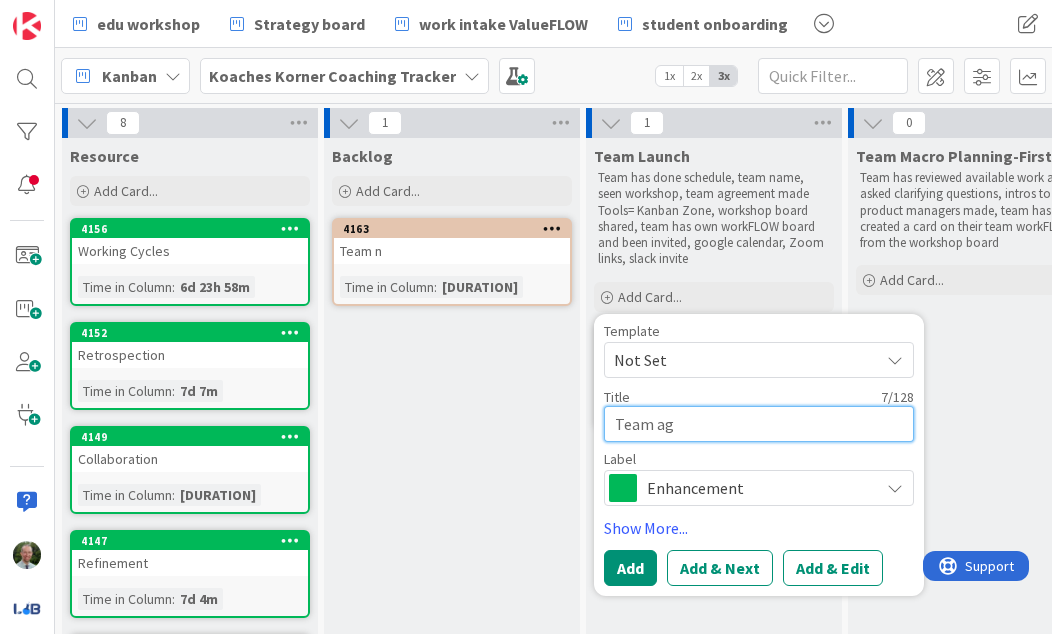 type on "x" 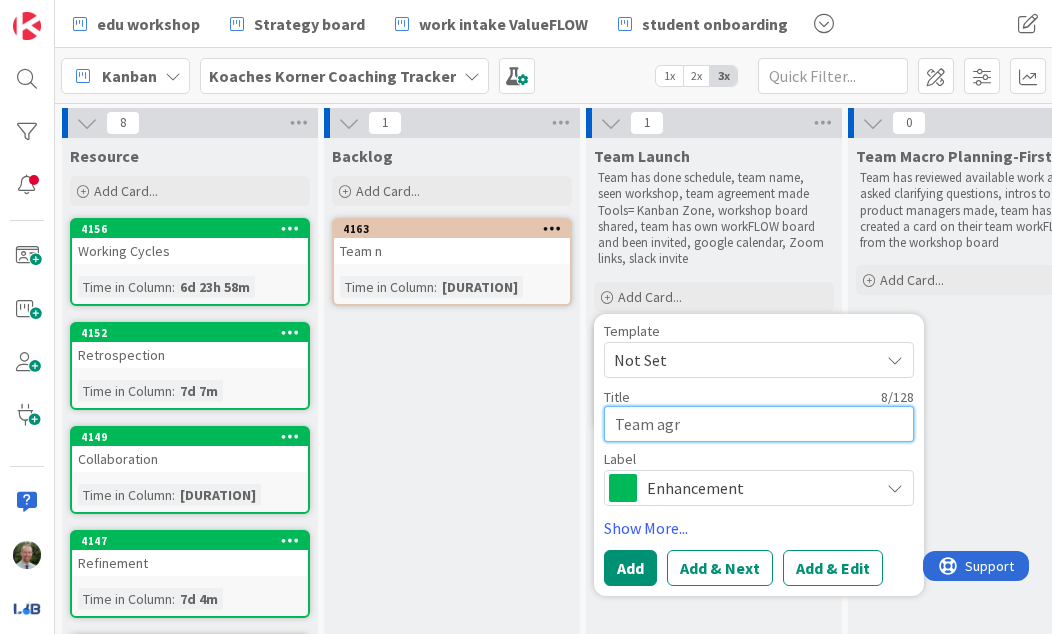 type on "x" 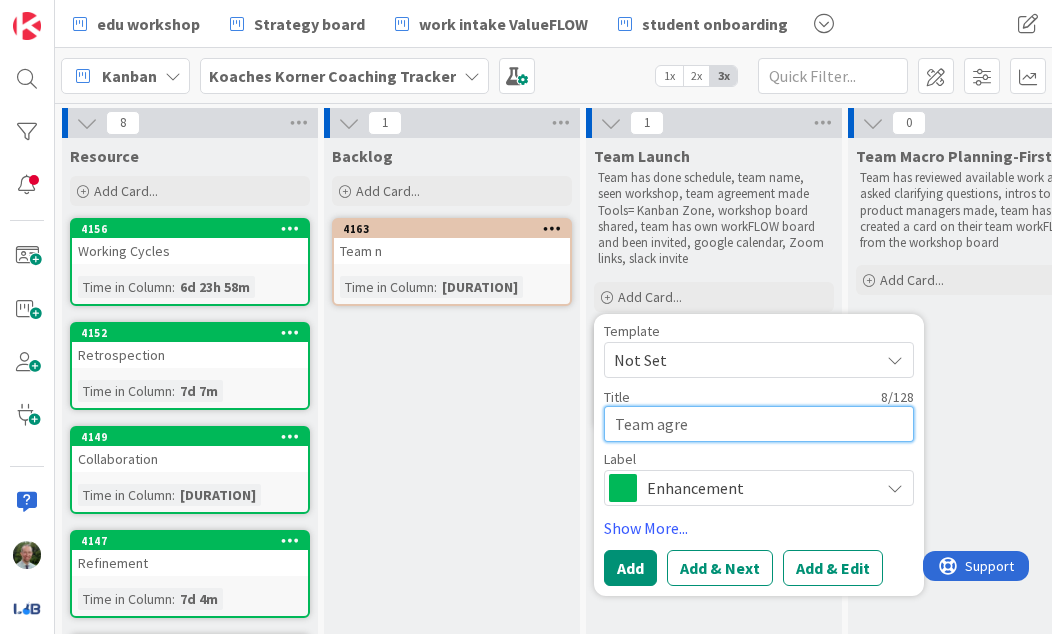 type on "x" 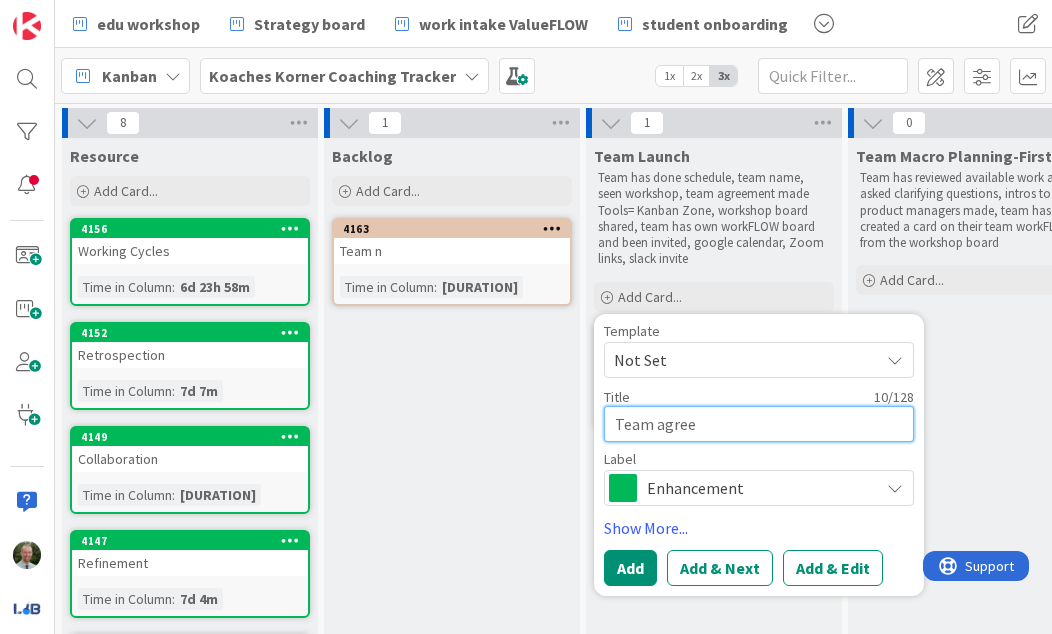 type on "x" 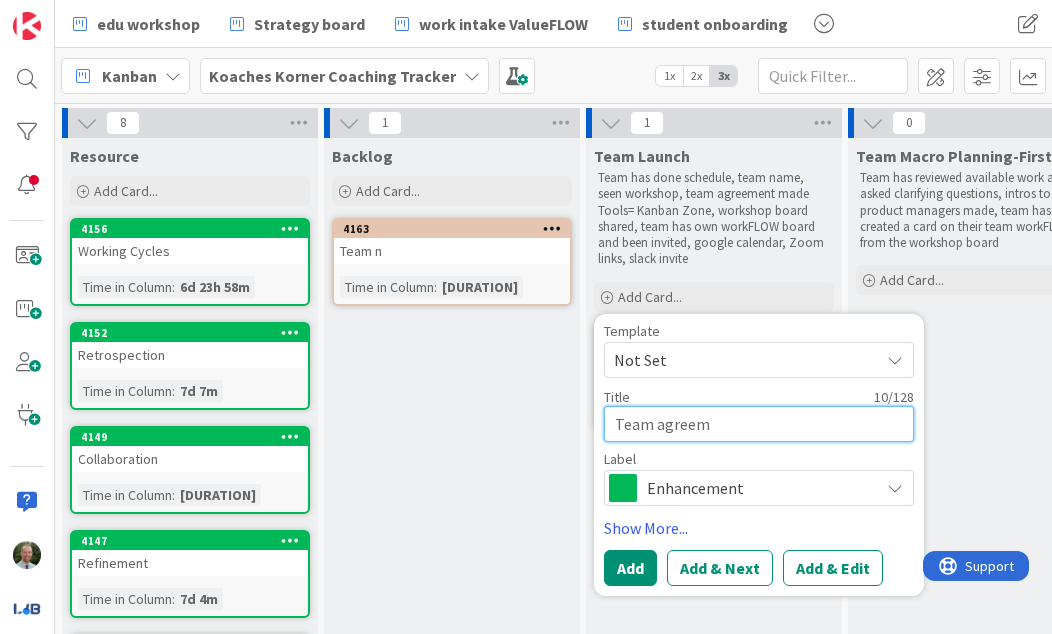 type on "x" 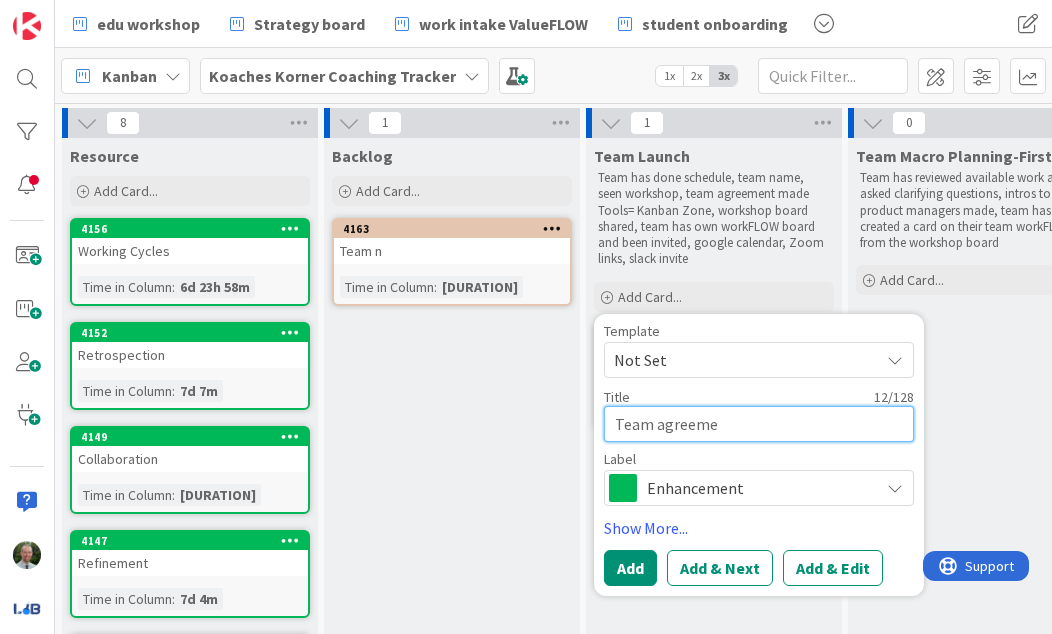 type on "x" 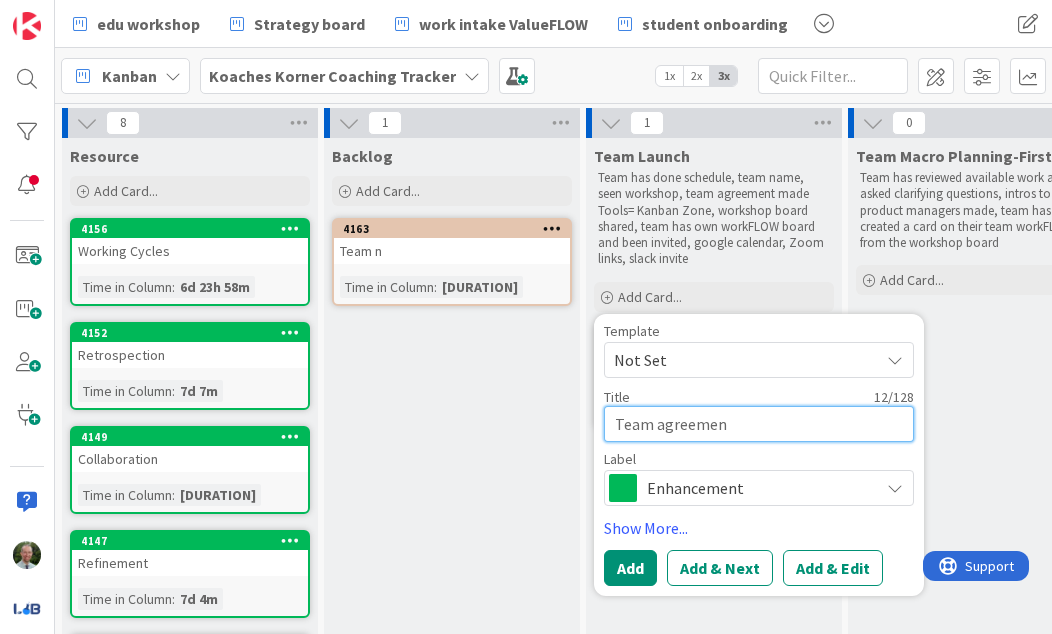 type on "x" 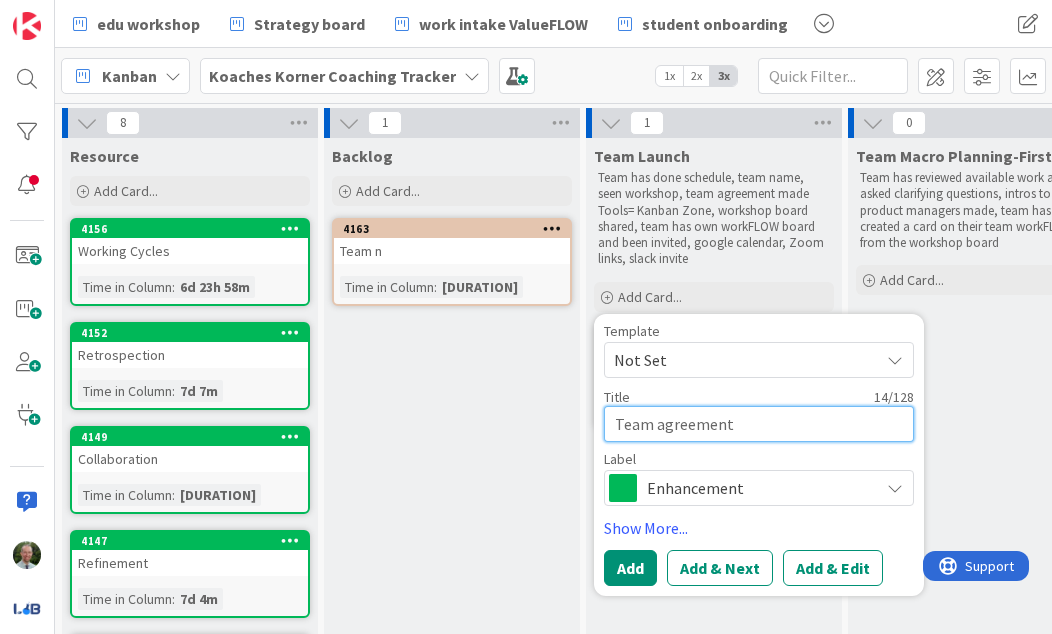 type on "x" 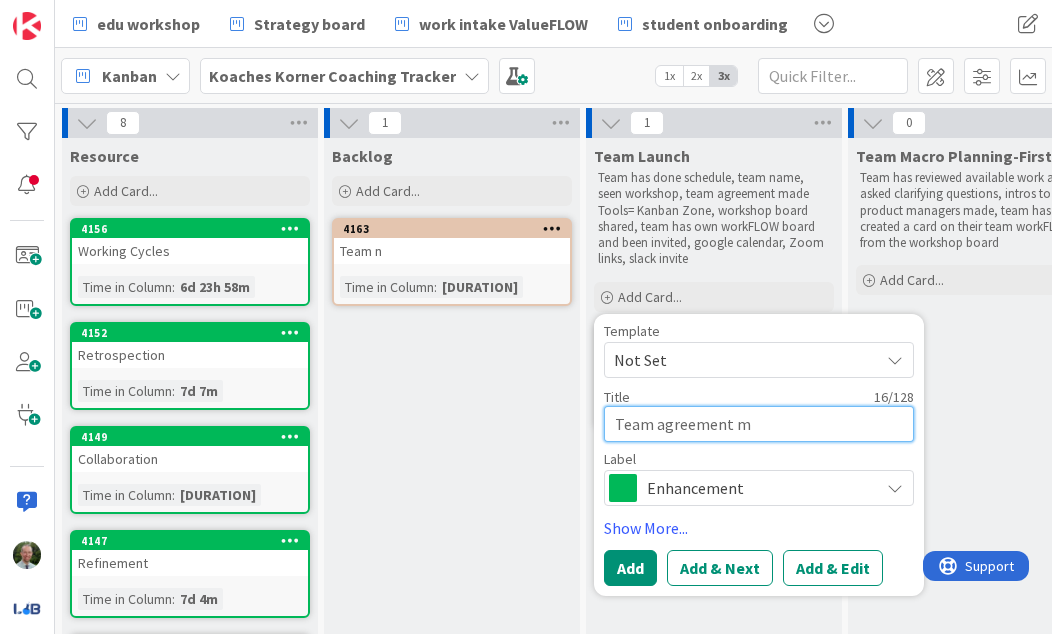 type on "x" 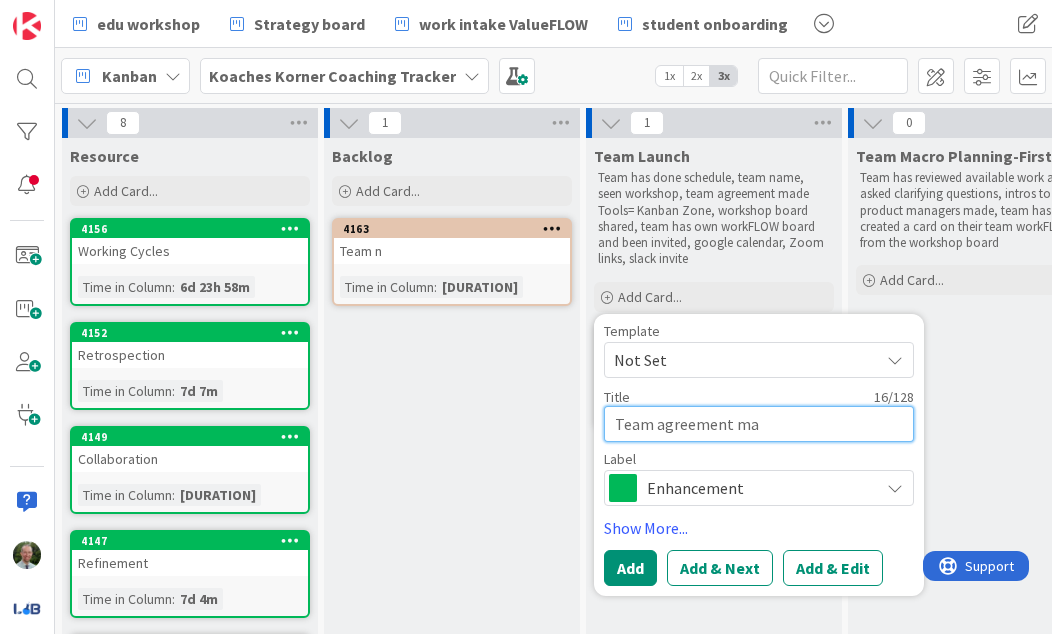 type on "x" 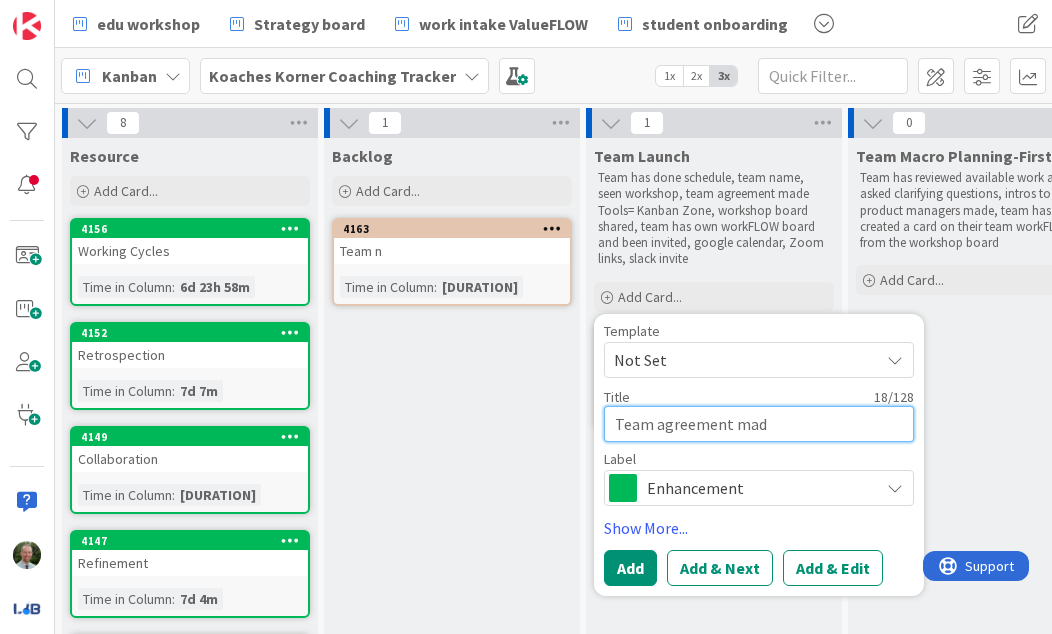 type on "x" 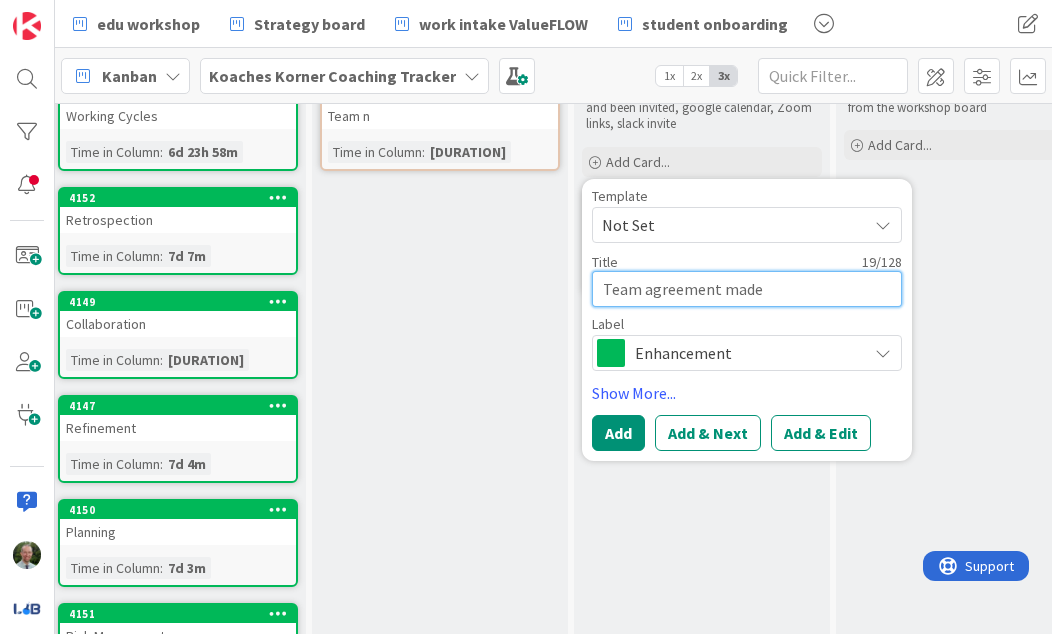 scroll, scrollTop: 136, scrollLeft: 13, axis: both 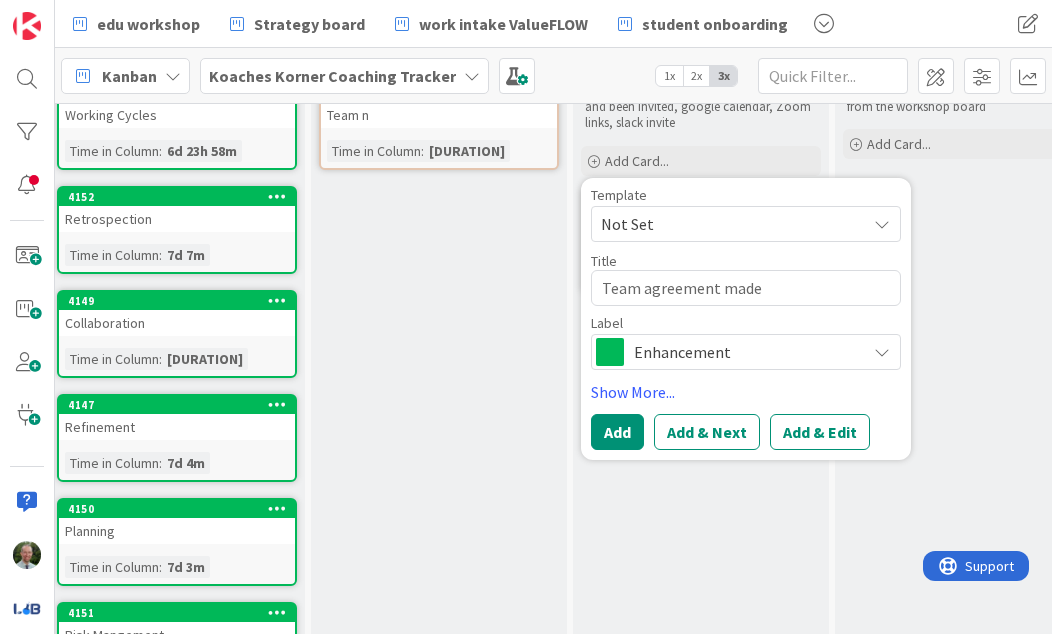 click on "Add & Edit" at bounding box center [820, 432] 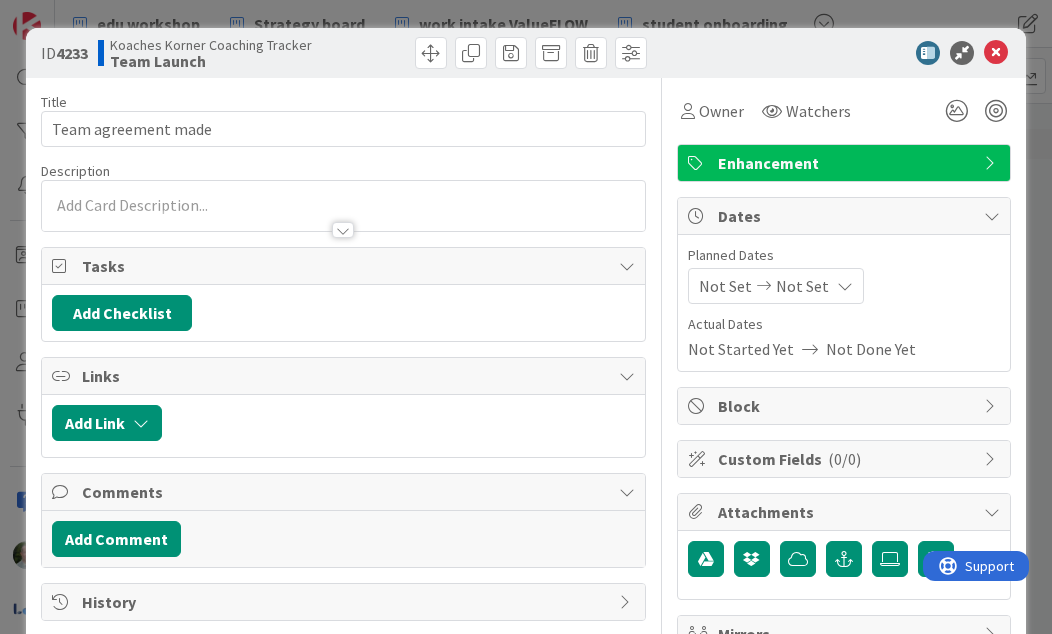 scroll, scrollTop: 0, scrollLeft: 0, axis: both 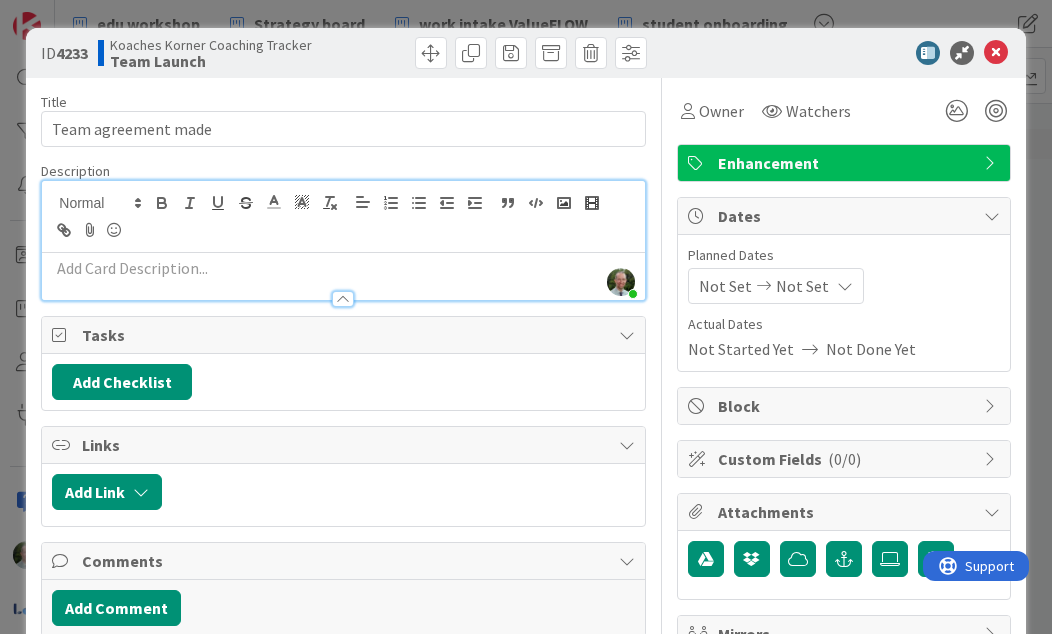 click at bounding box center (343, 289) 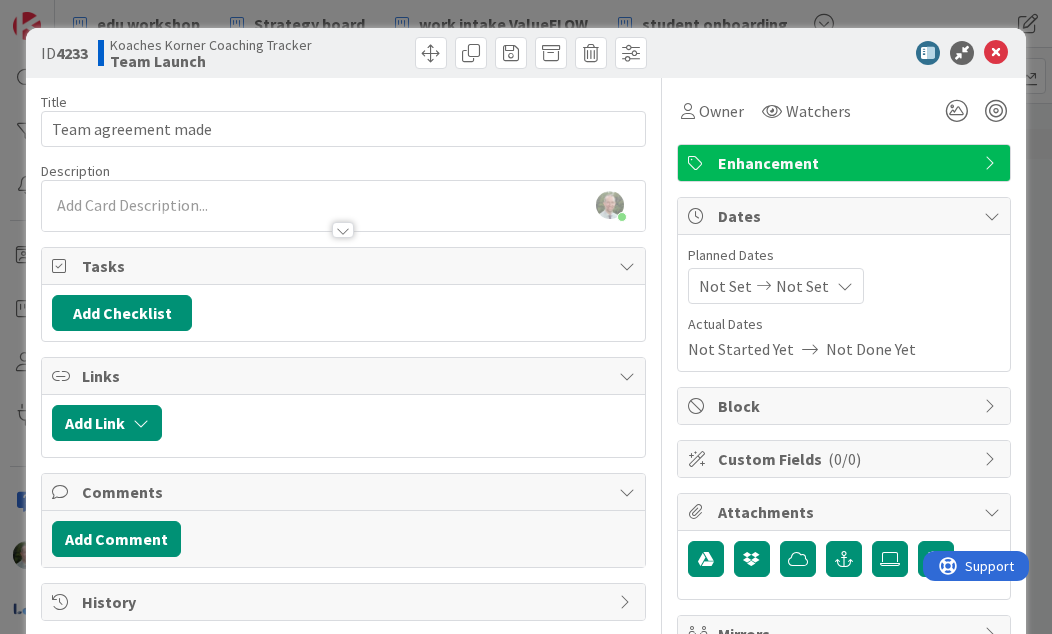 click at bounding box center (343, 220) 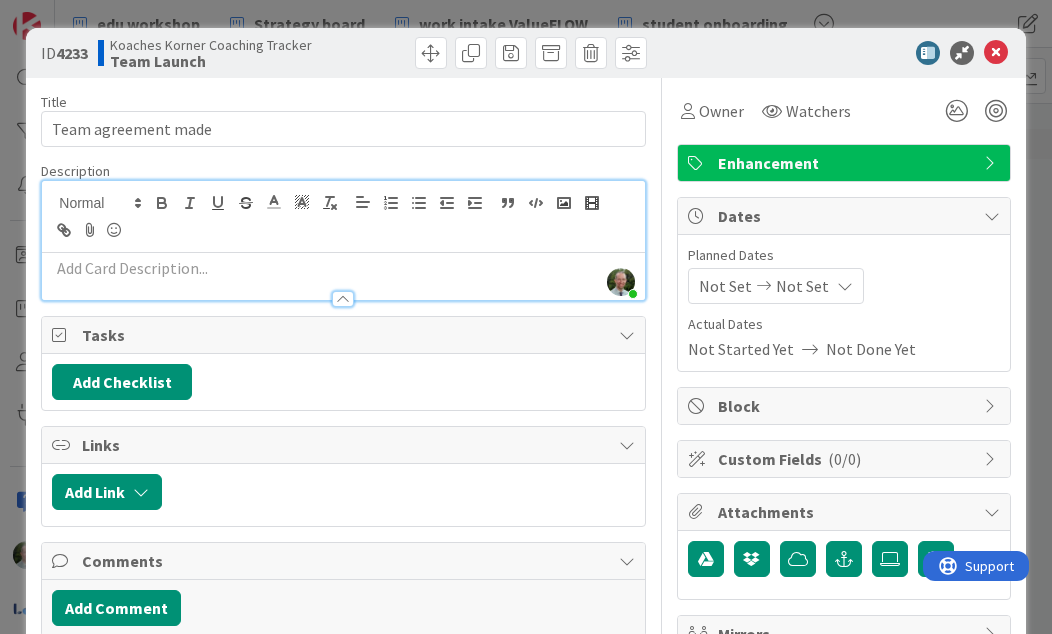 click at bounding box center (343, 268) 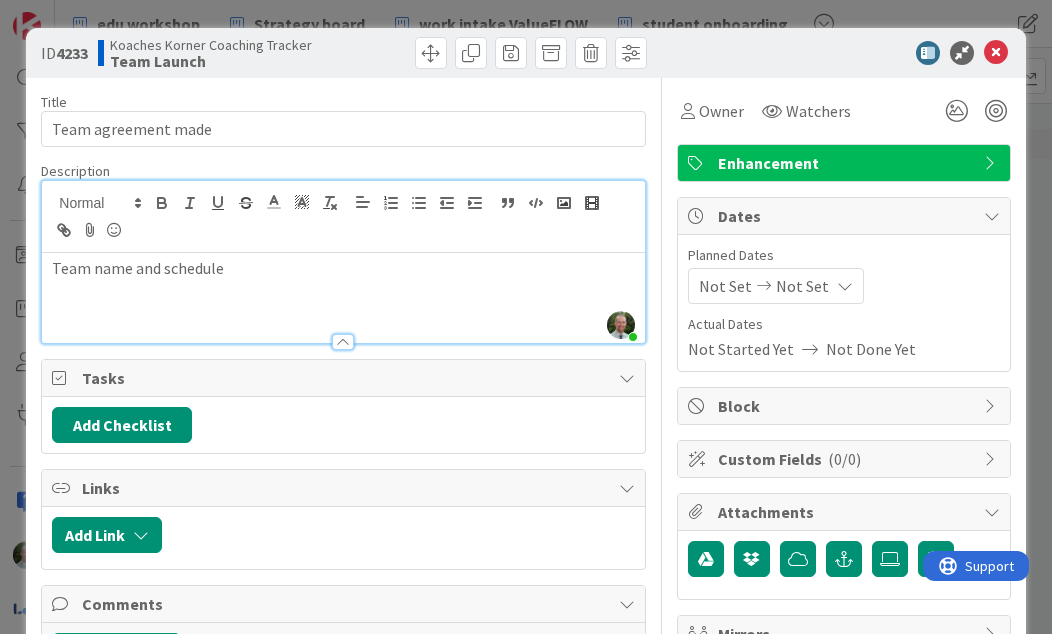 click at bounding box center [996, 53] 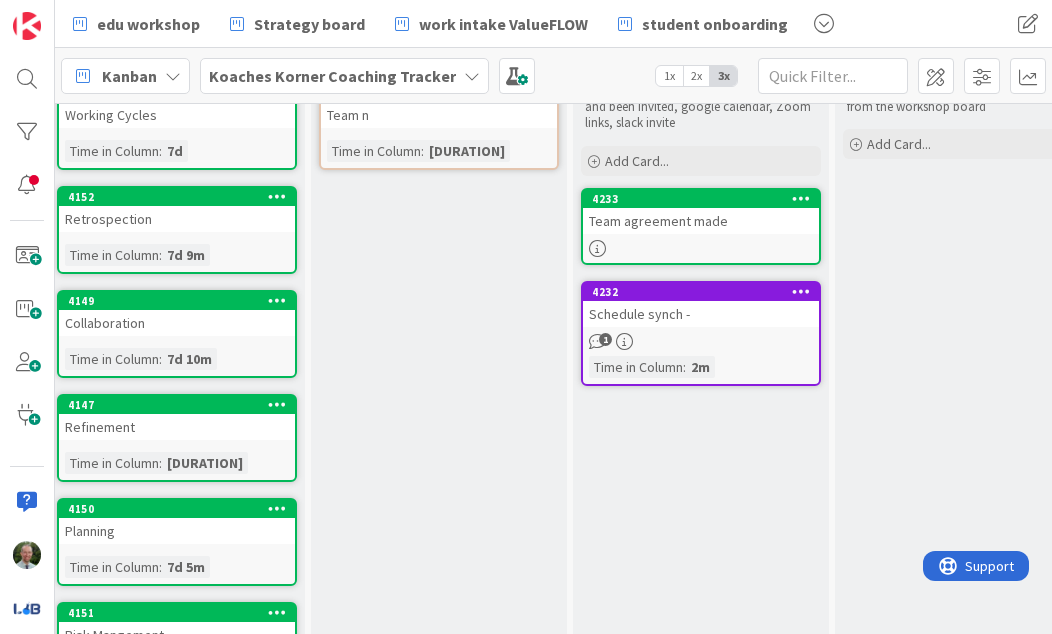 scroll, scrollTop: 0, scrollLeft: 0, axis: both 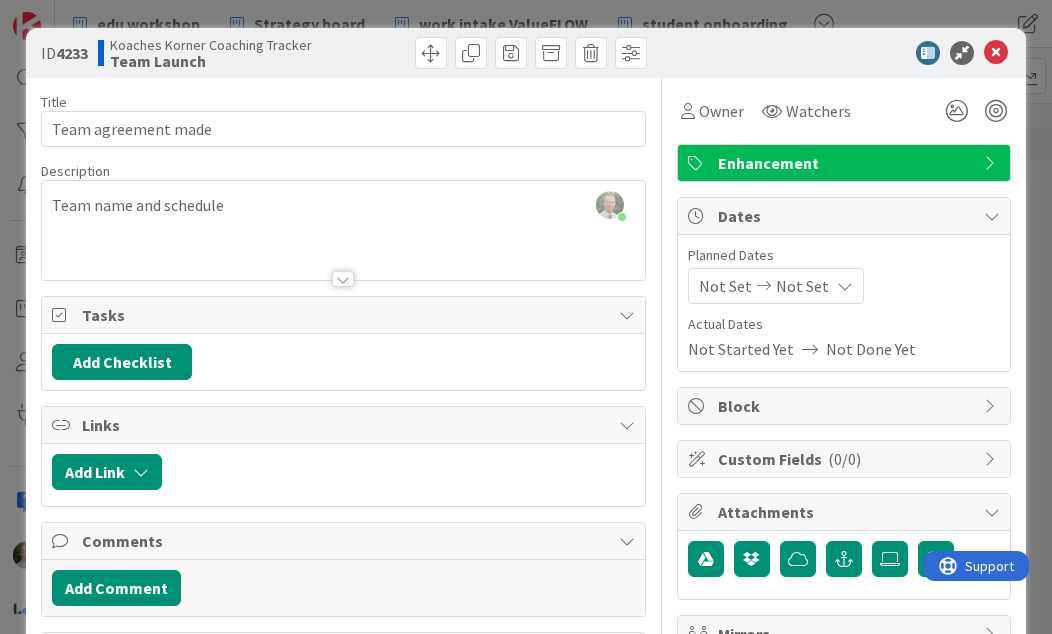 click on "Enhancement" at bounding box center [844, 163] 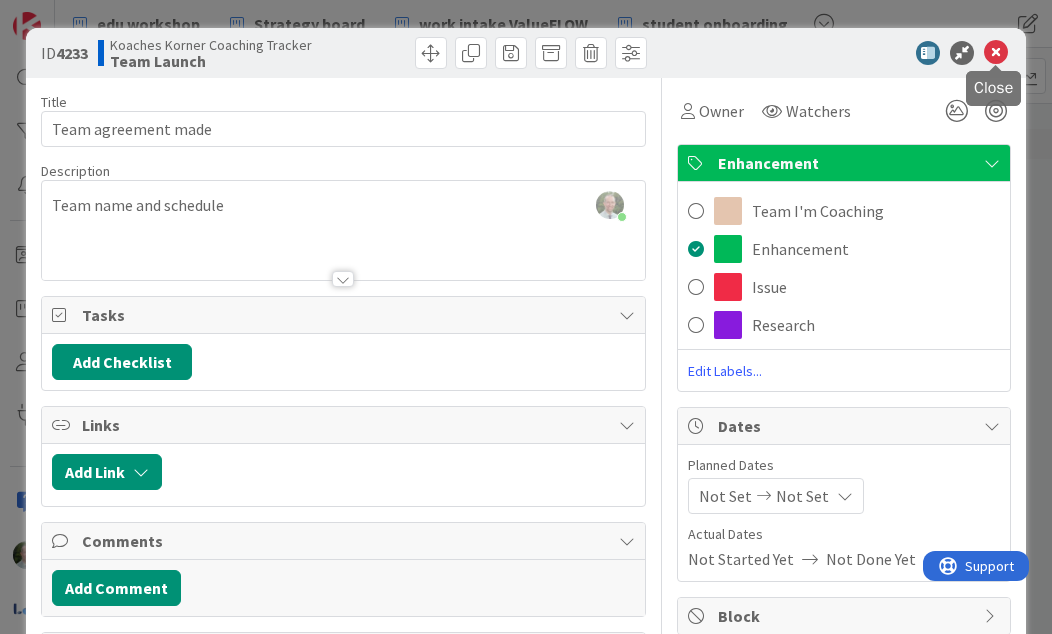 click at bounding box center [996, 53] 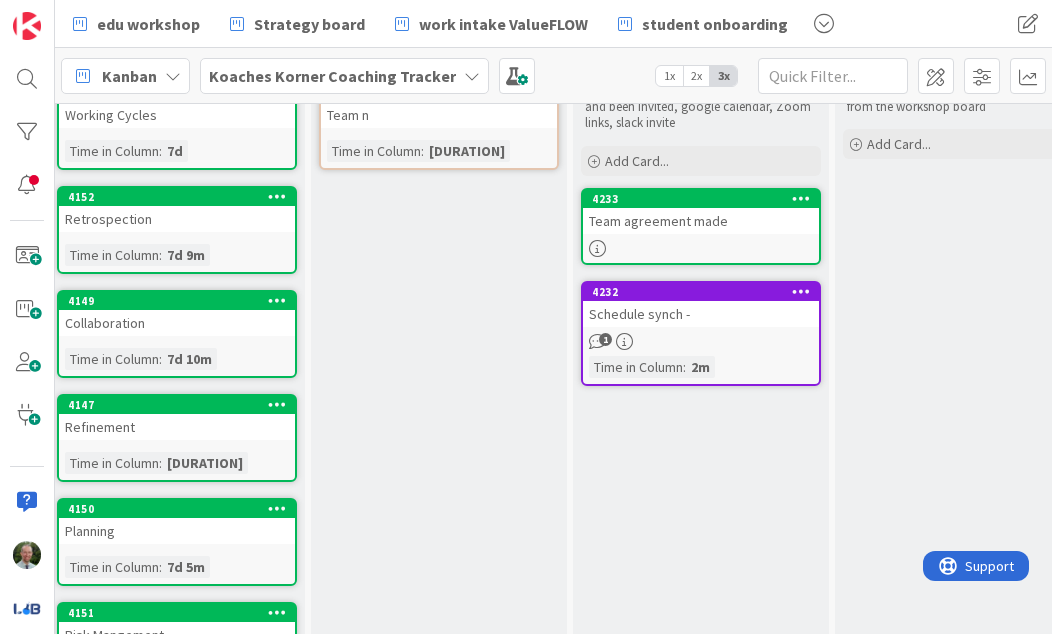 scroll, scrollTop: 0, scrollLeft: 0, axis: both 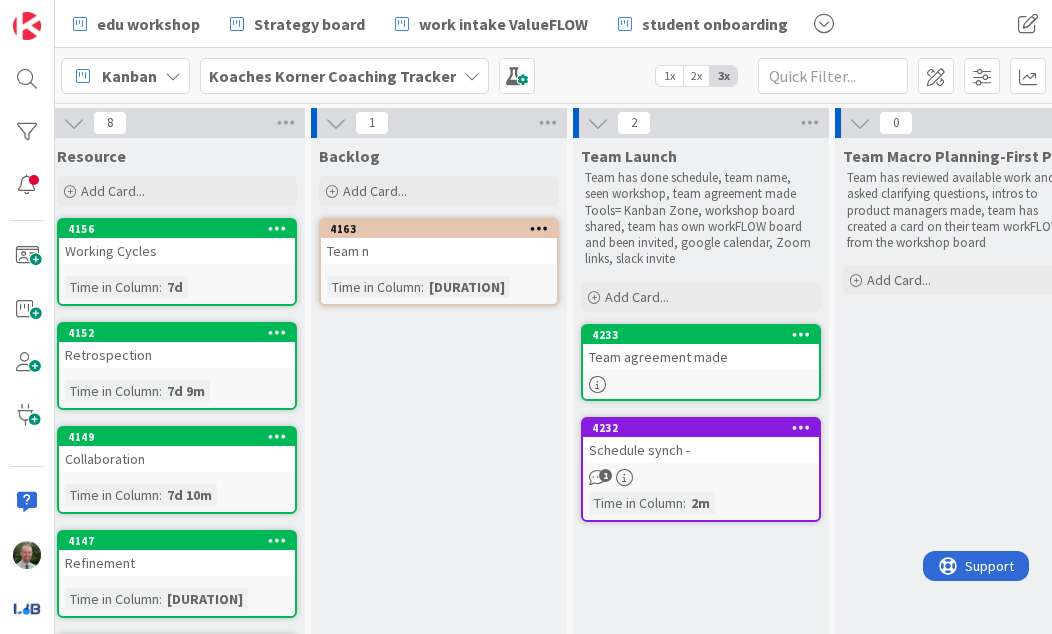 click at bounding box center [701, 384] 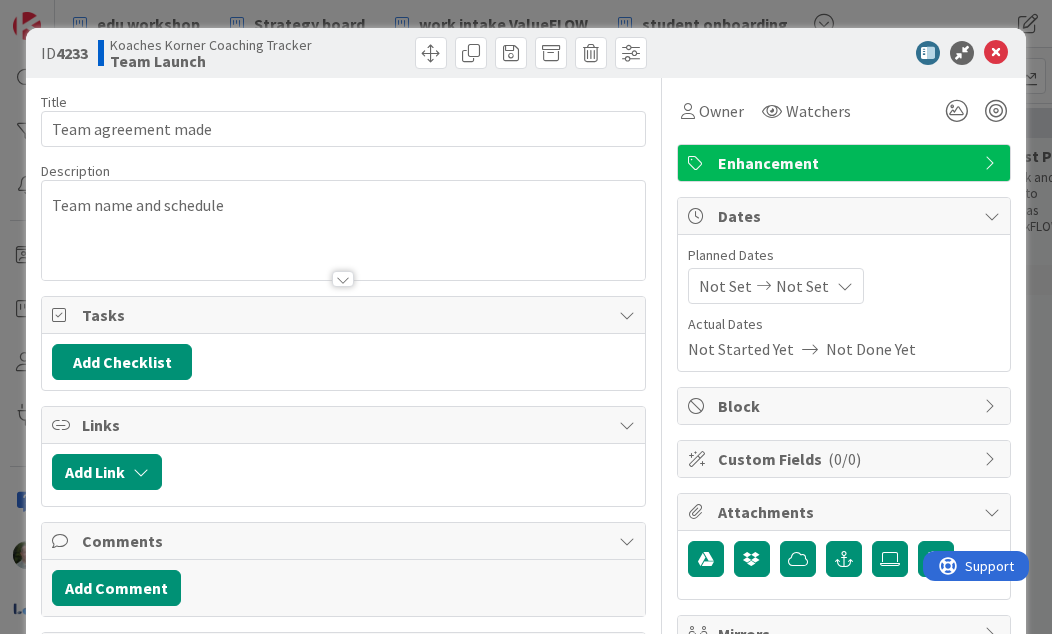 scroll, scrollTop: 0, scrollLeft: 0, axis: both 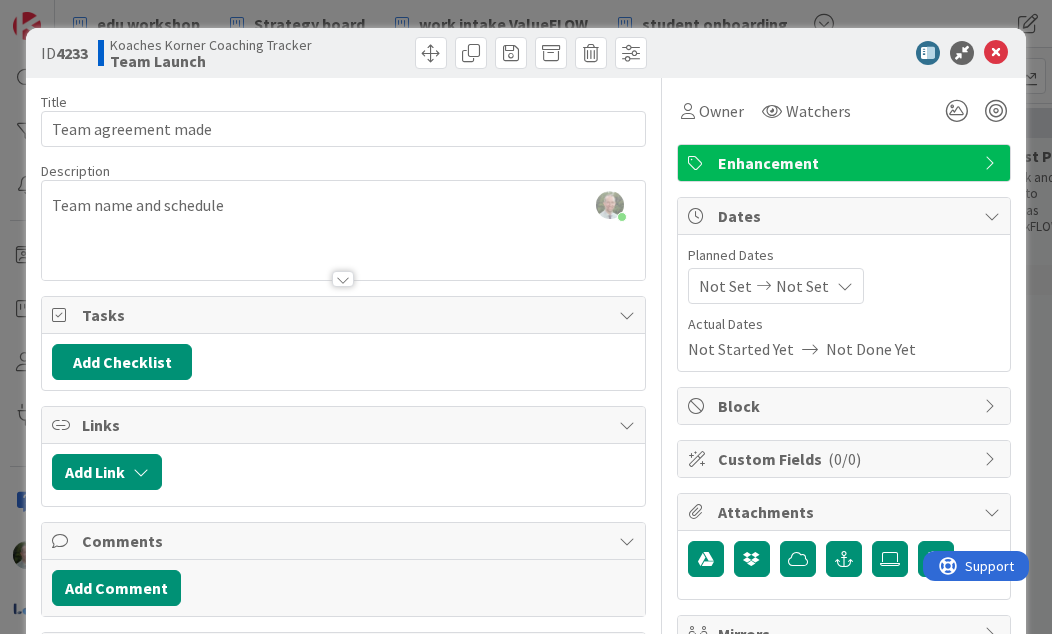 click on "Team name and schedule" at bounding box center (343, 230) 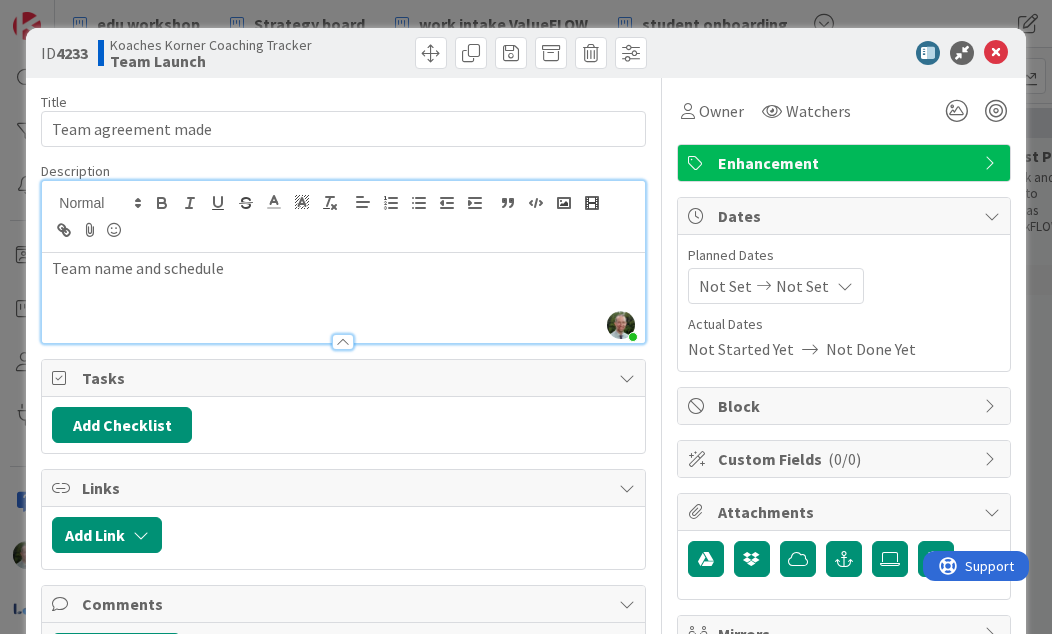 type 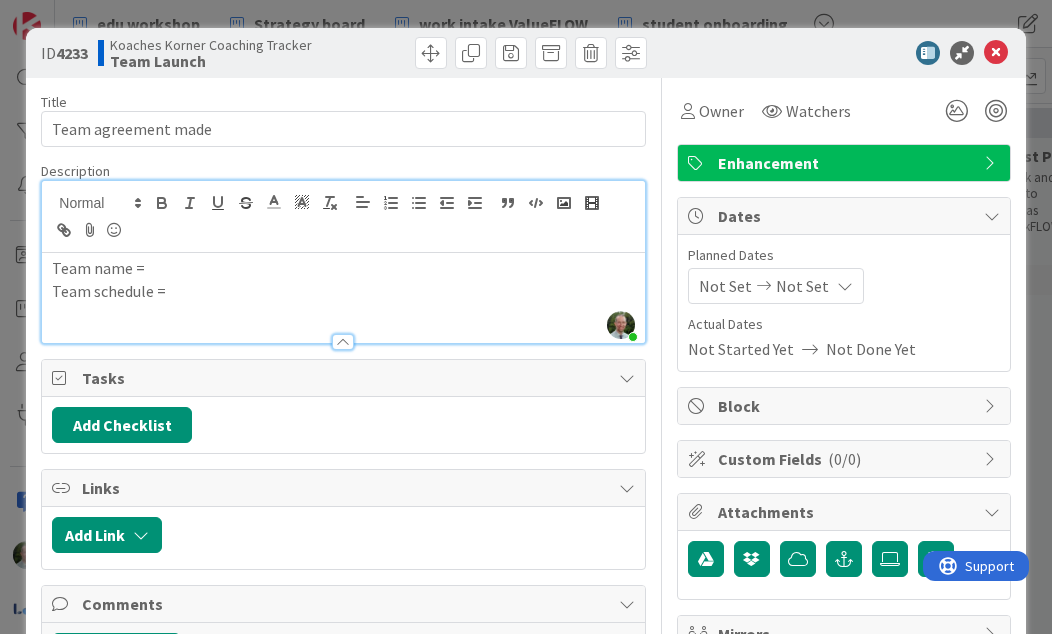 click on "Team name =" at bounding box center (343, 268) 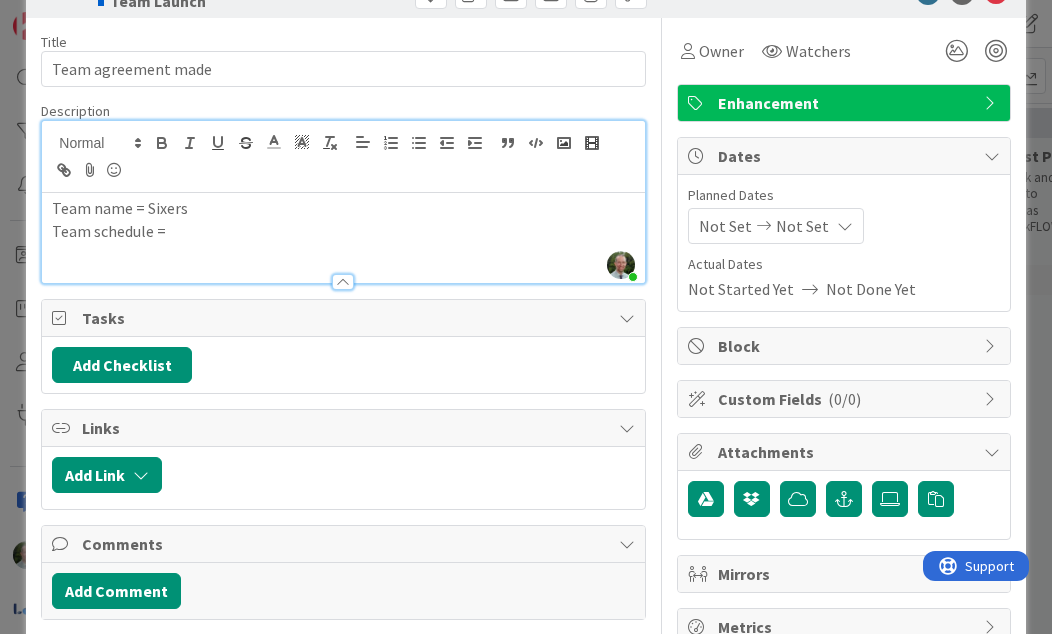 scroll, scrollTop: 51, scrollLeft: 0, axis: vertical 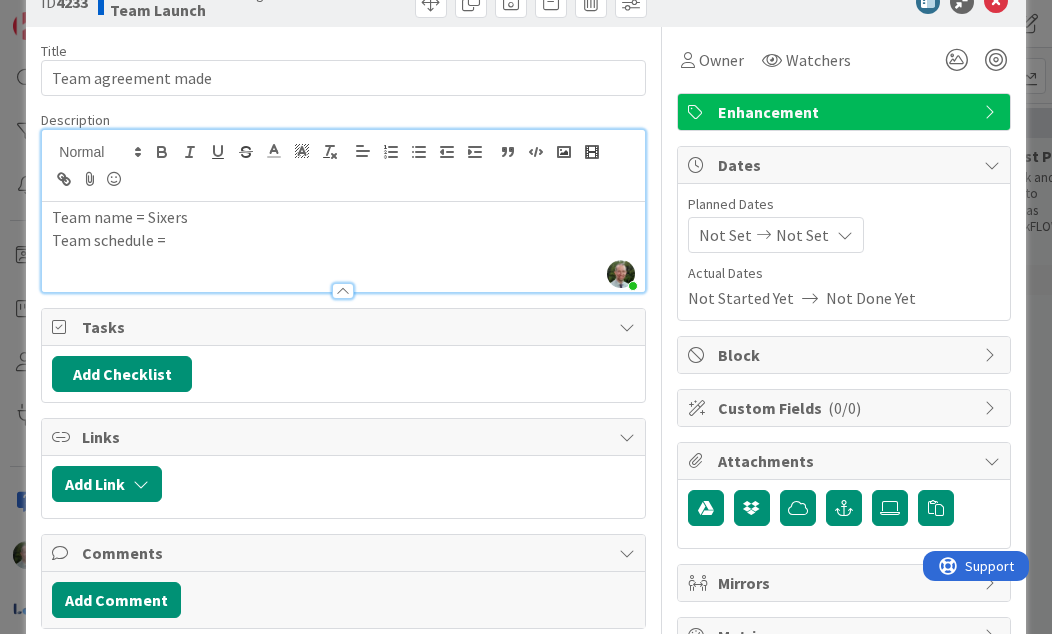 click on "Add Checklist" at bounding box center [122, 374] 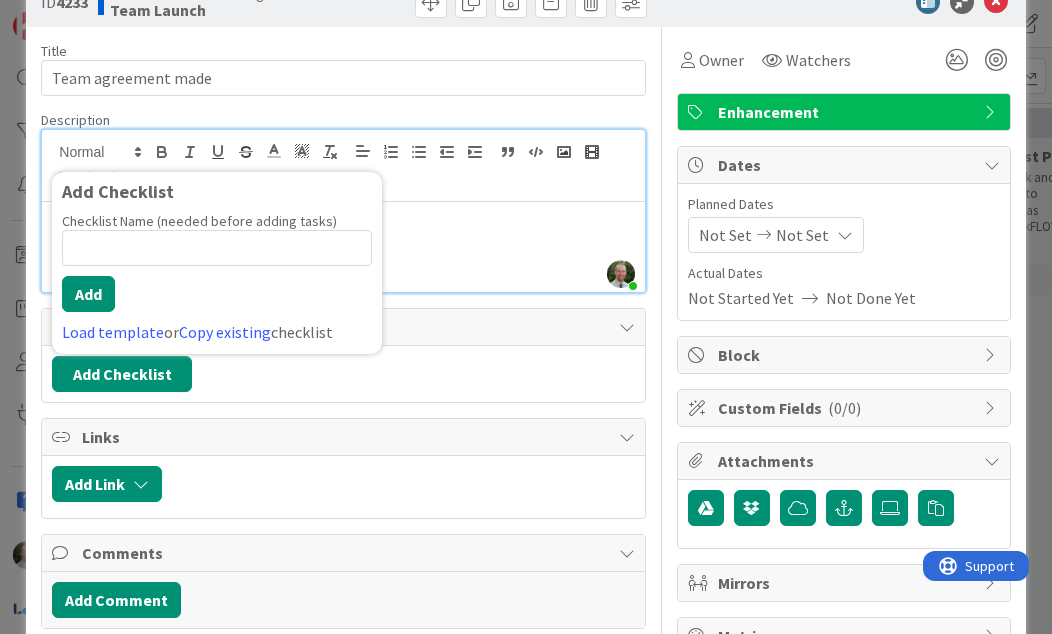 click at bounding box center (217, 248) 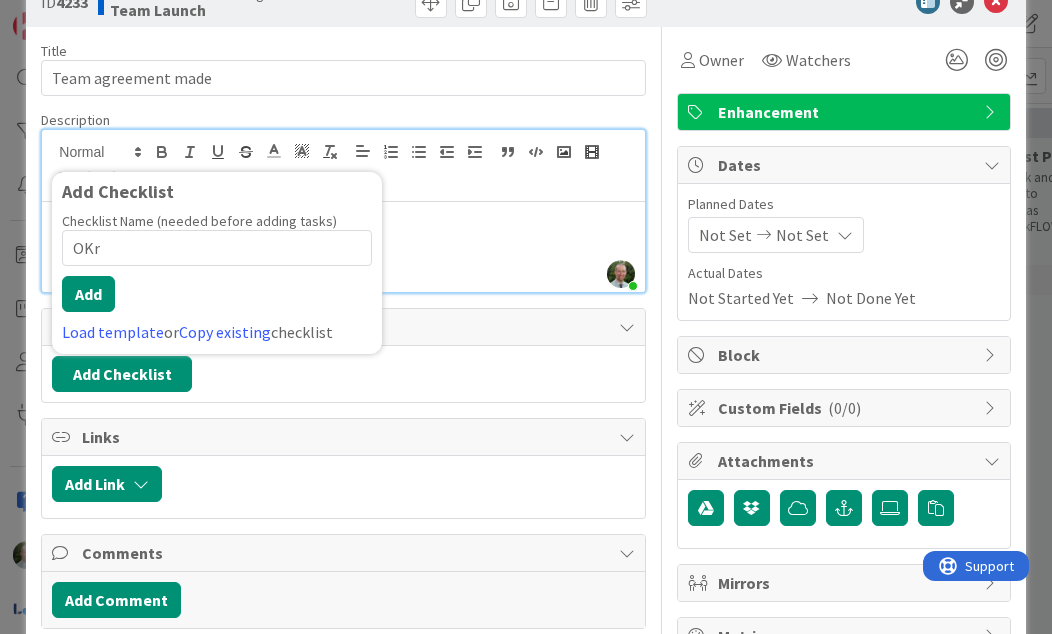 type on "OKrs" 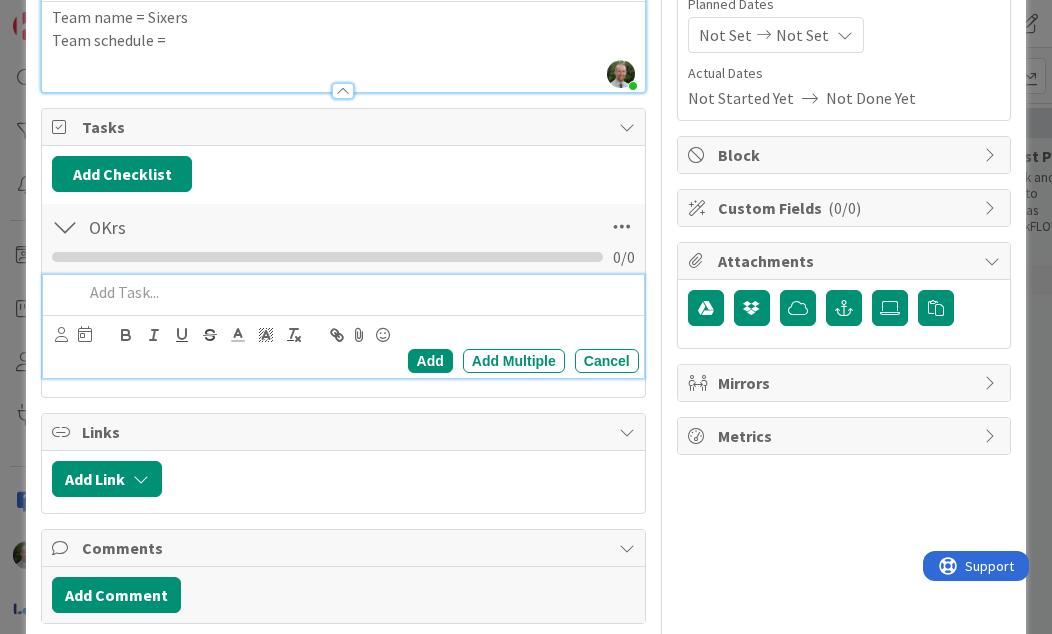 scroll, scrollTop: 275, scrollLeft: 0, axis: vertical 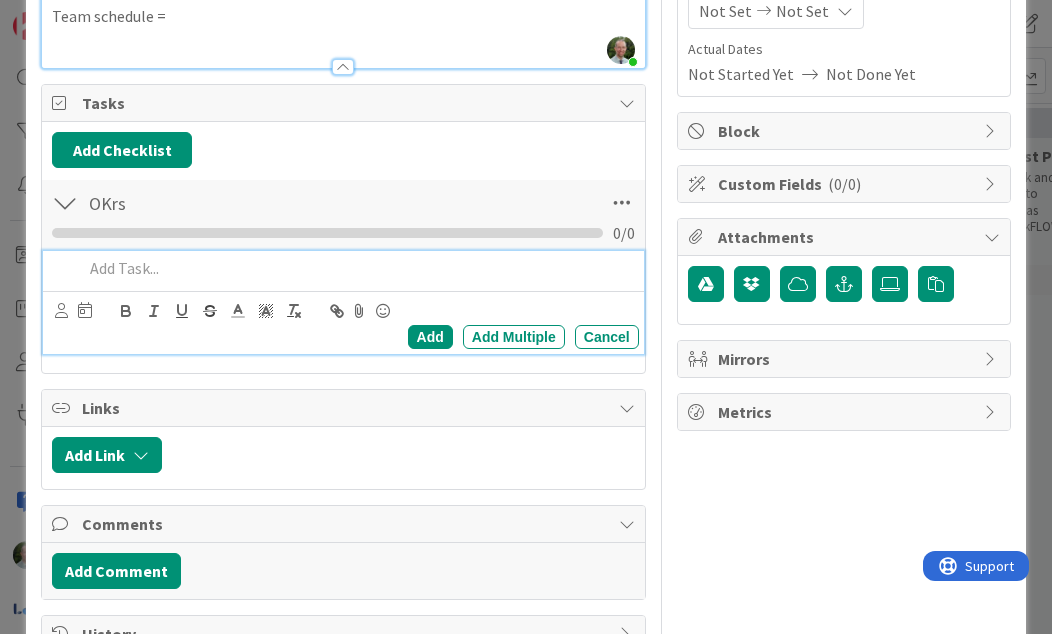 type 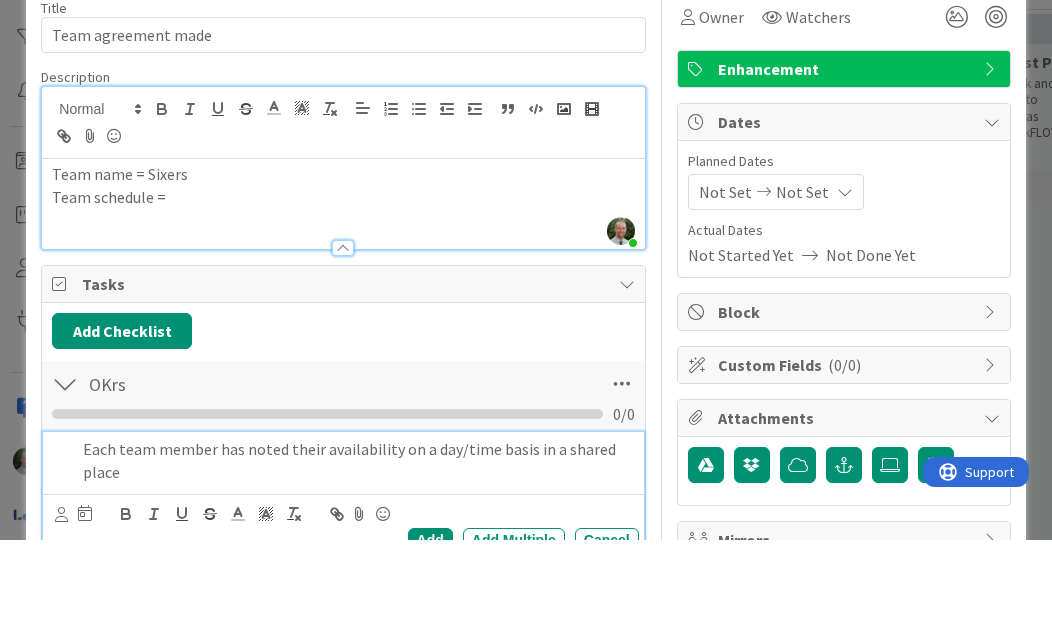 scroll, scrollTop: 0, scrollLeft: 0, axis: both 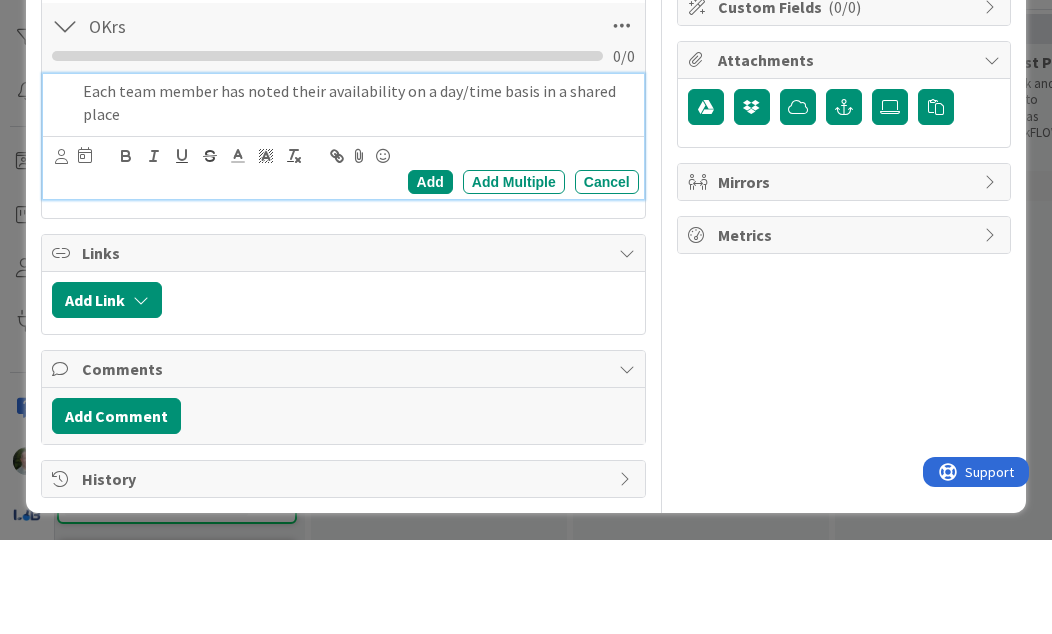 click on "Add Comment" at bounding box center [116, 510] 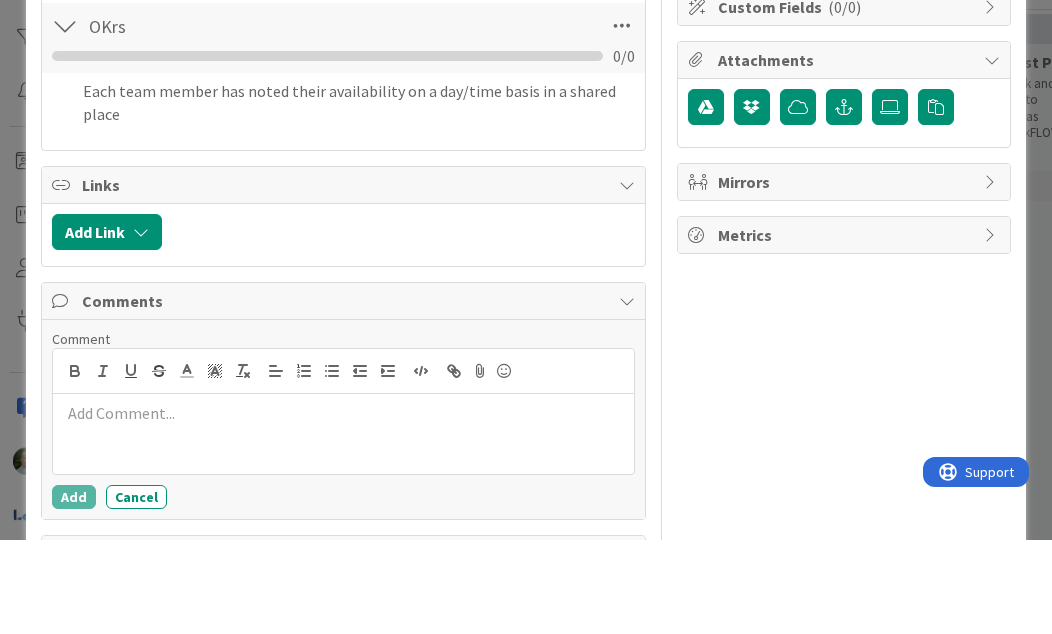 scroll, scrollTop: 254, scrollLeft: 0, axis: vertical 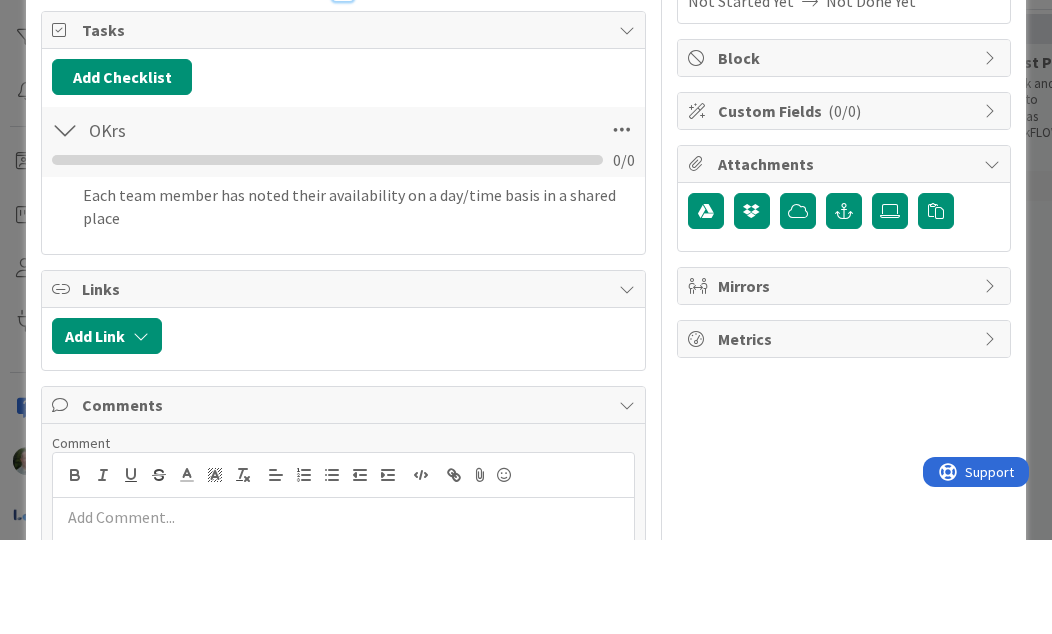 type 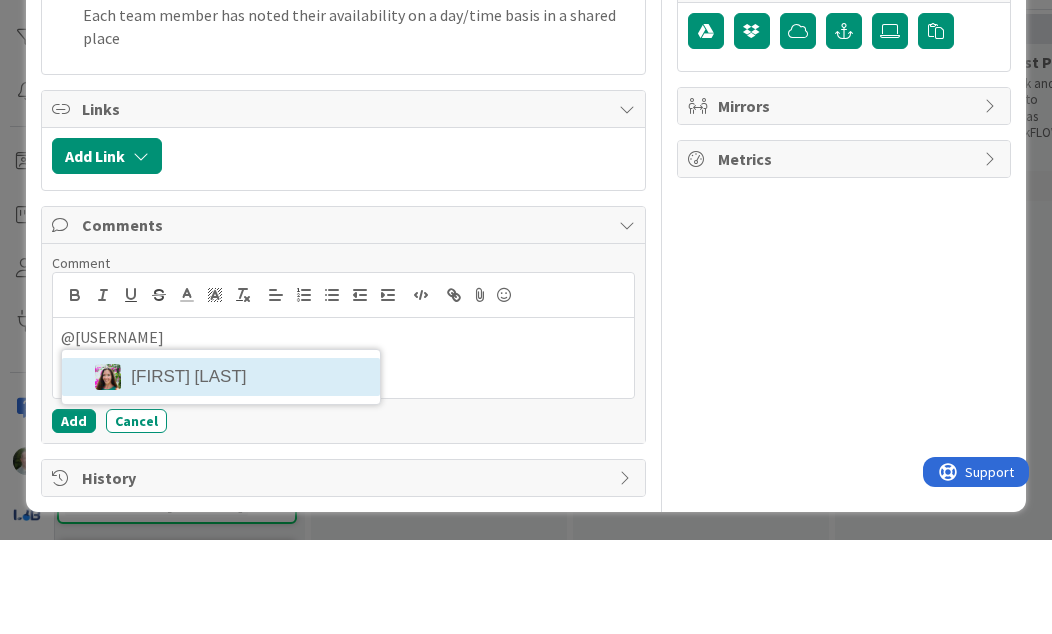 scroll, scrollTop: 433, scrollLeft: 0, axis: vertical 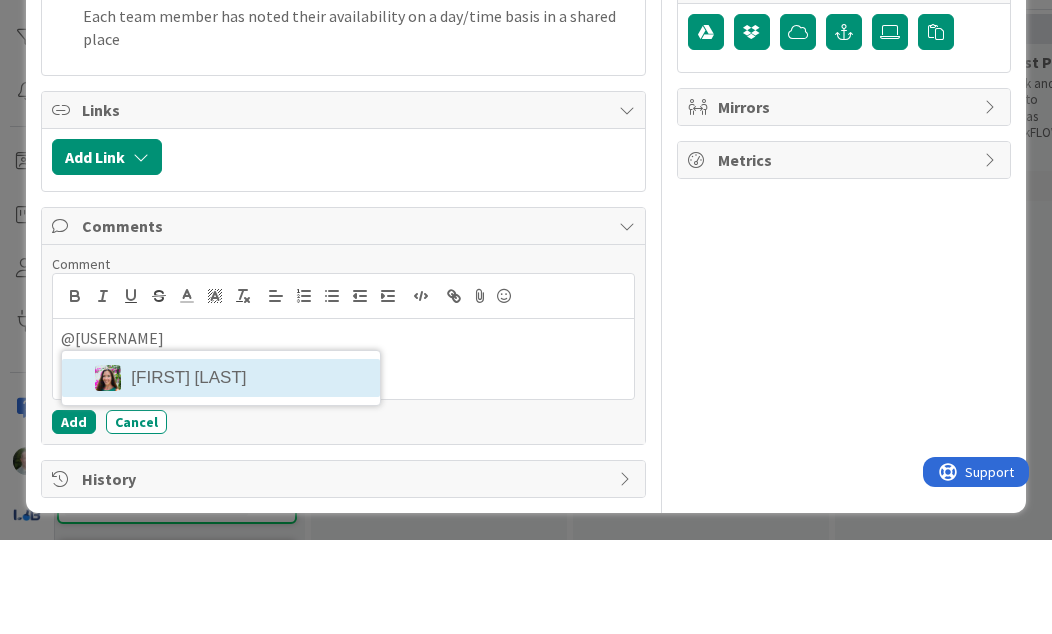 click on "[FIRST] [LAST]" at bounding box center (221, 472) 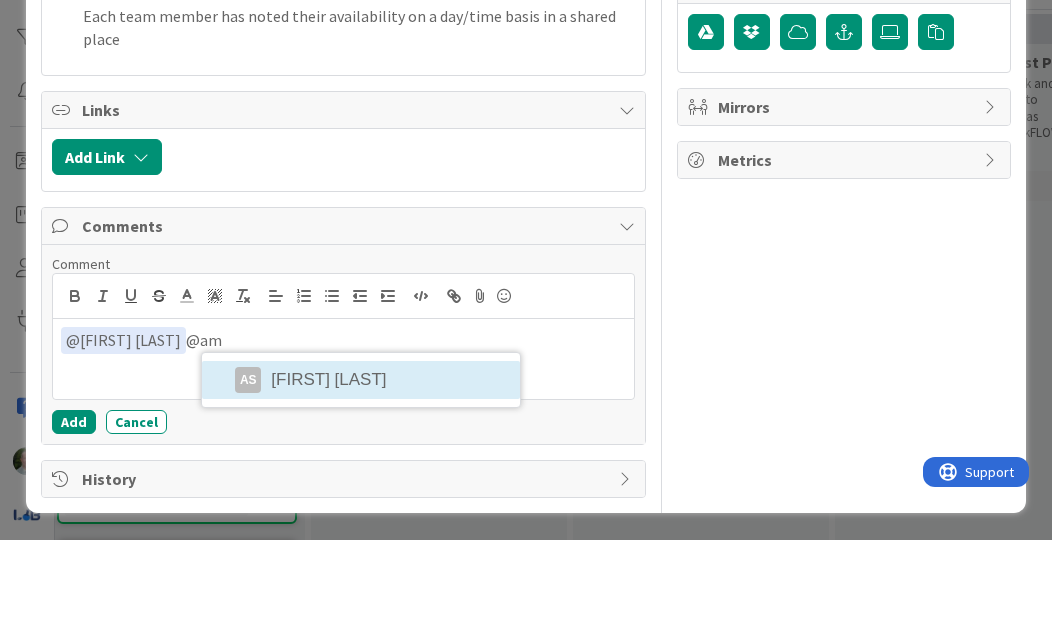 click on "AS [FIRST] [LAST]" at bounding box center (361, 474) 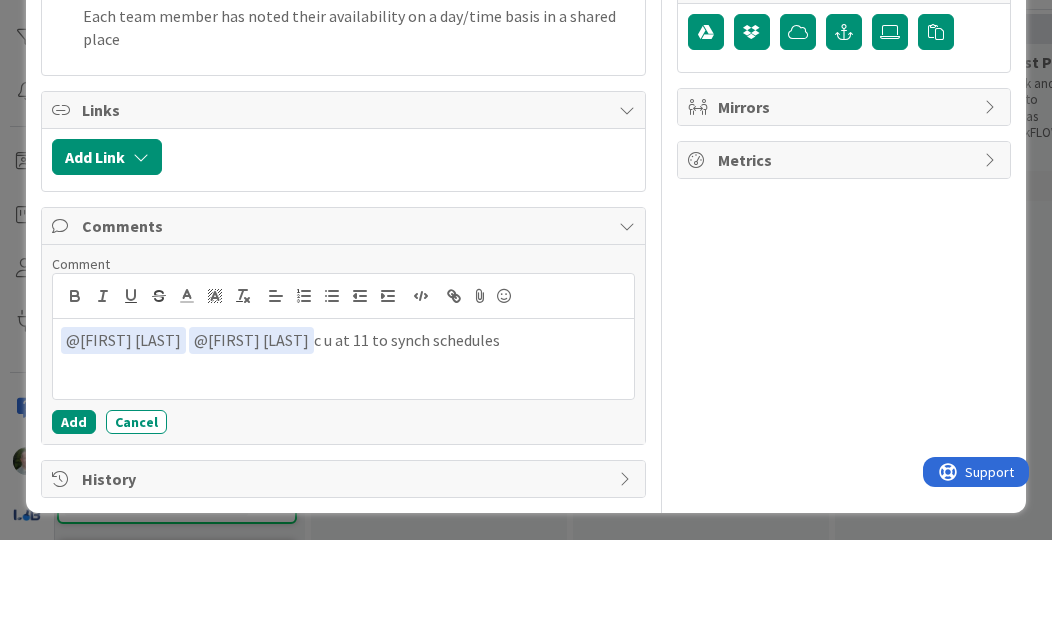 click on "Add" at bounding box center (74, 516) 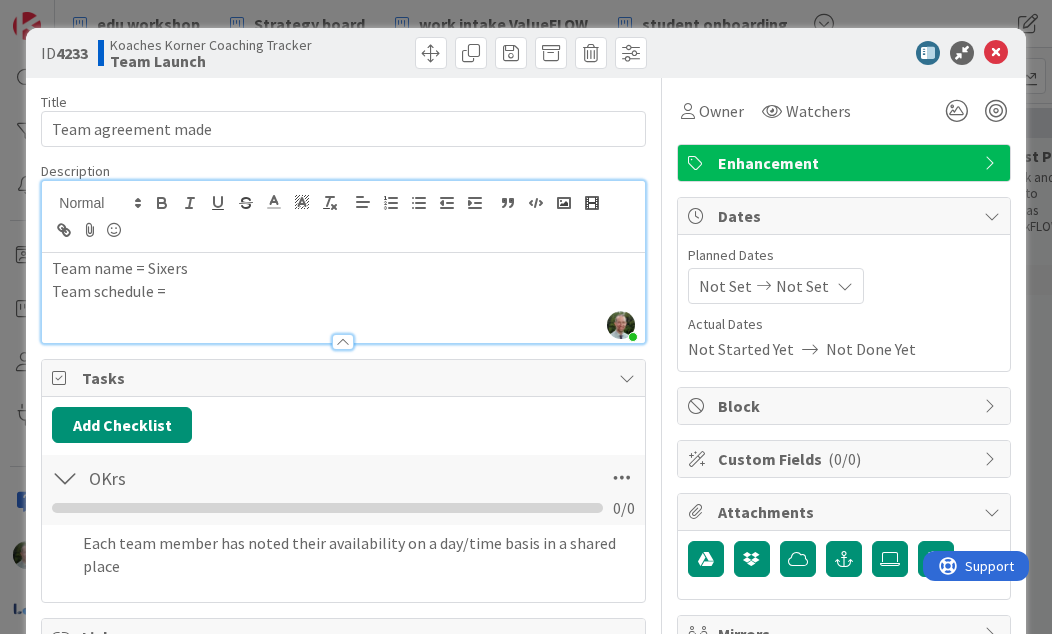 scroll, scrollTop: 0, scrollLeft: 0, axis: both 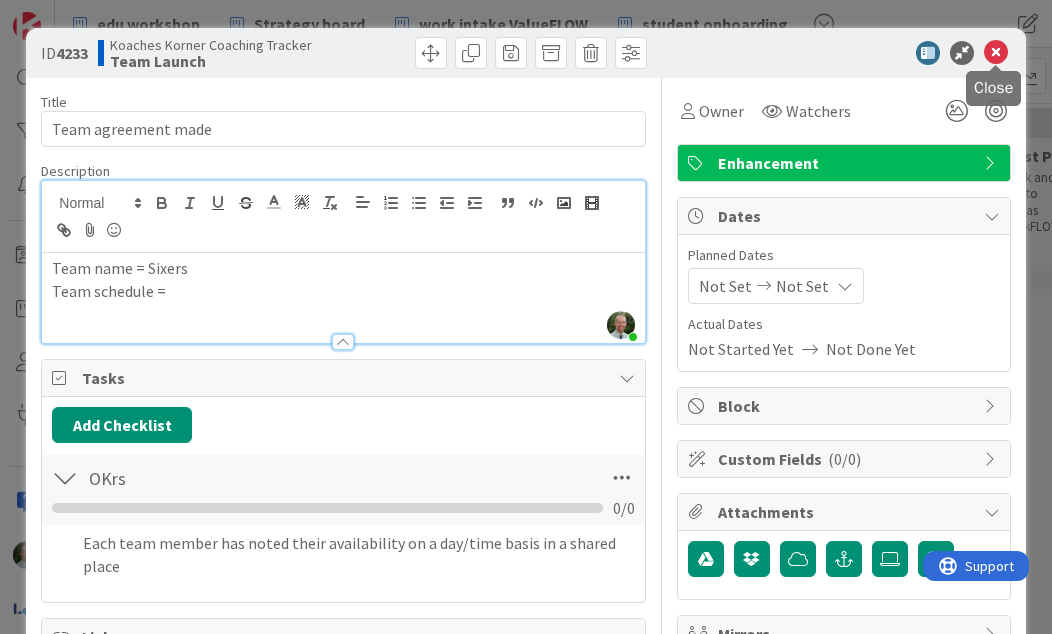 click at bounding box center (996, 53) 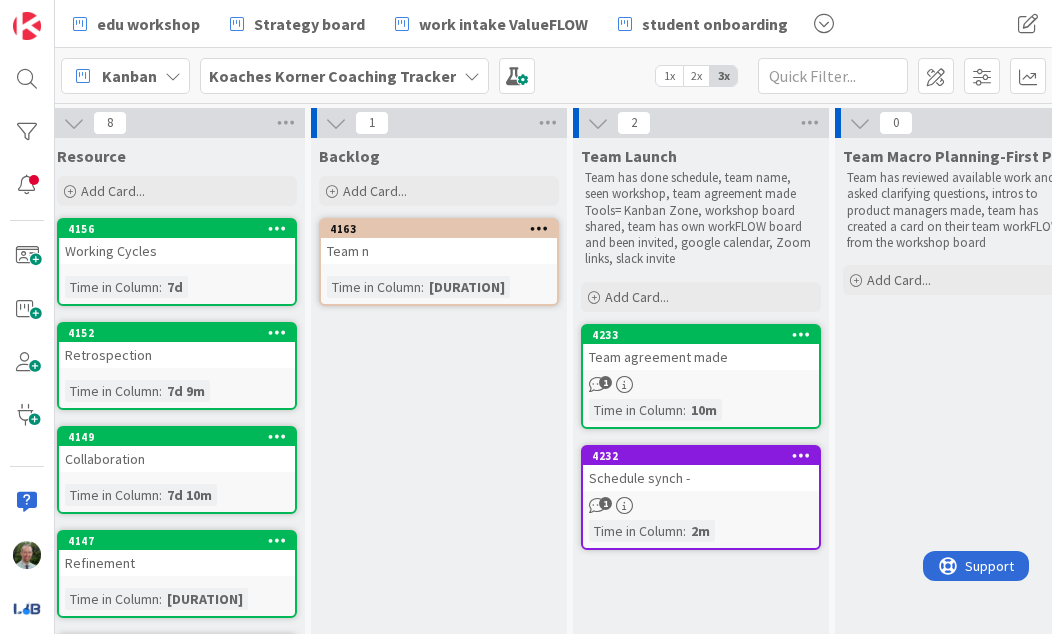 scroll, scrollTop: 0, scrollLeft: 0, axis: both 